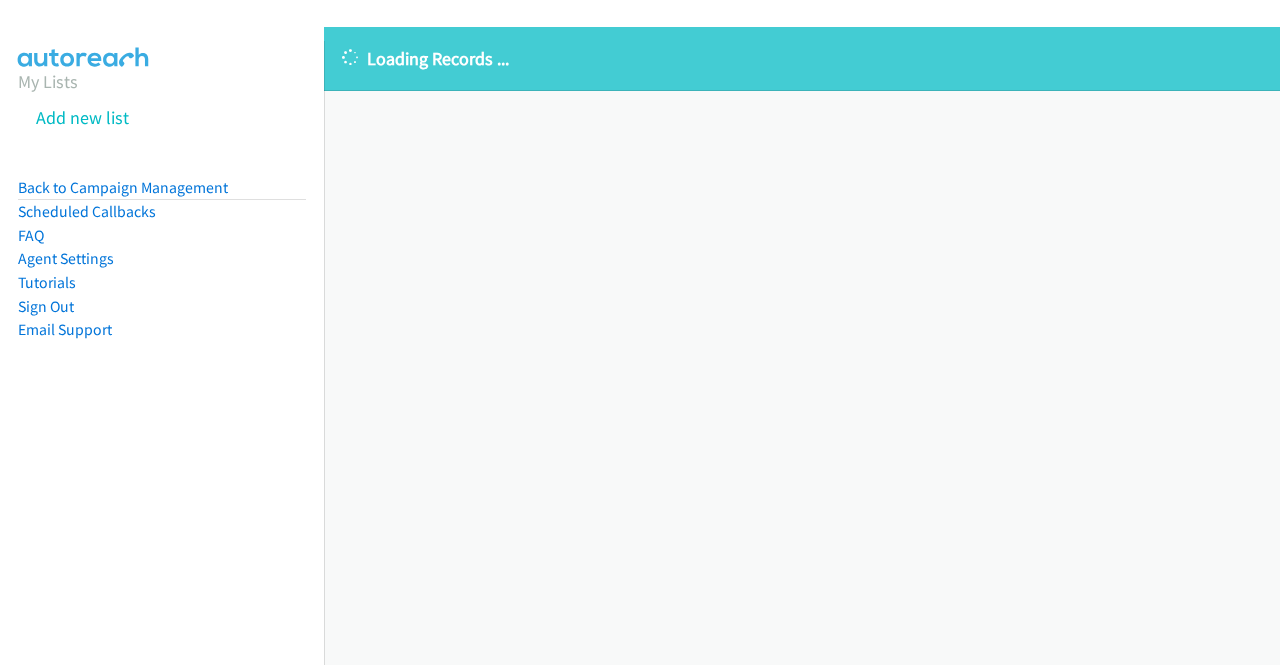 scroll, scrollTop: 0, scrollLeft: 0, axis: both 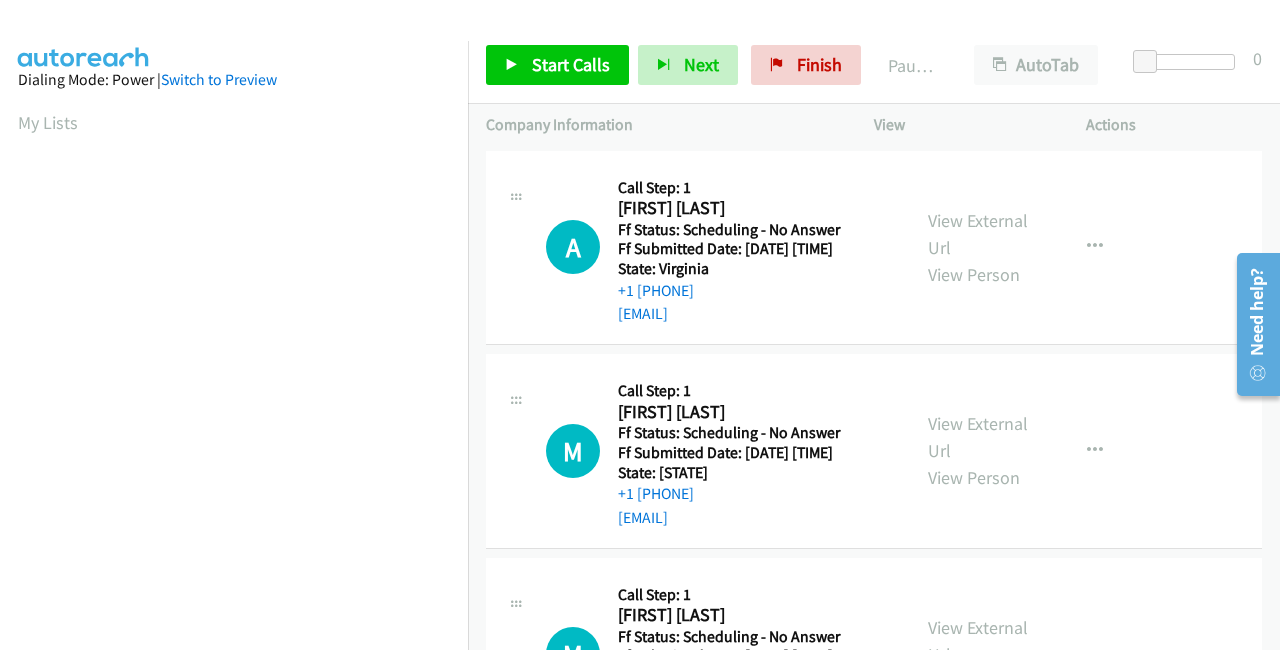 click at bounding box center (1189, 69) 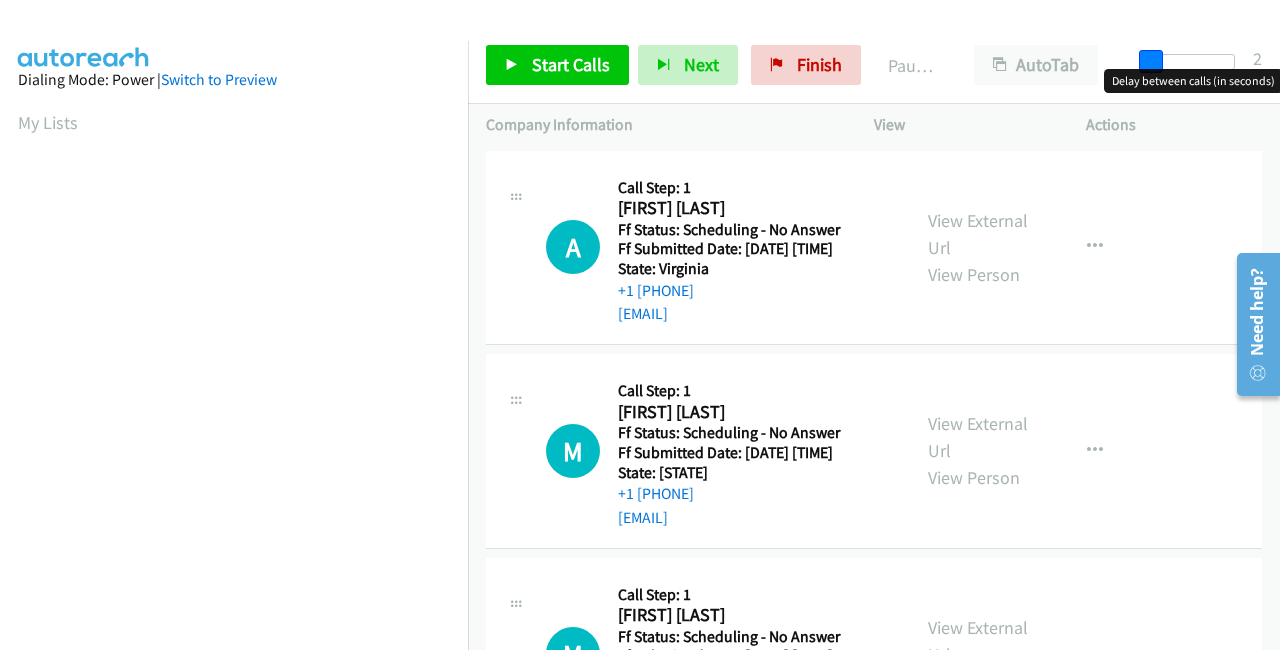 drag, startPoint x: 1148, startPoint y: 61, endPoint x: 1248, endPoint y: 53, distance: 100.31949 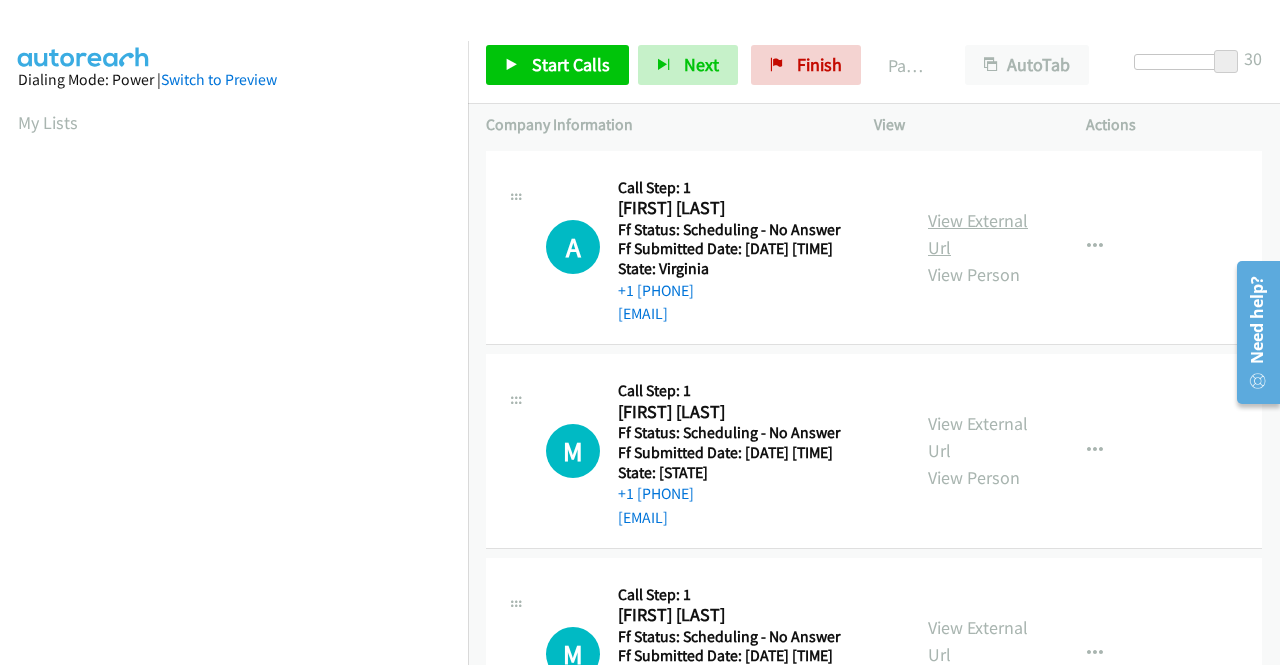 click on "View External Url" at bounding box center [978, 234] 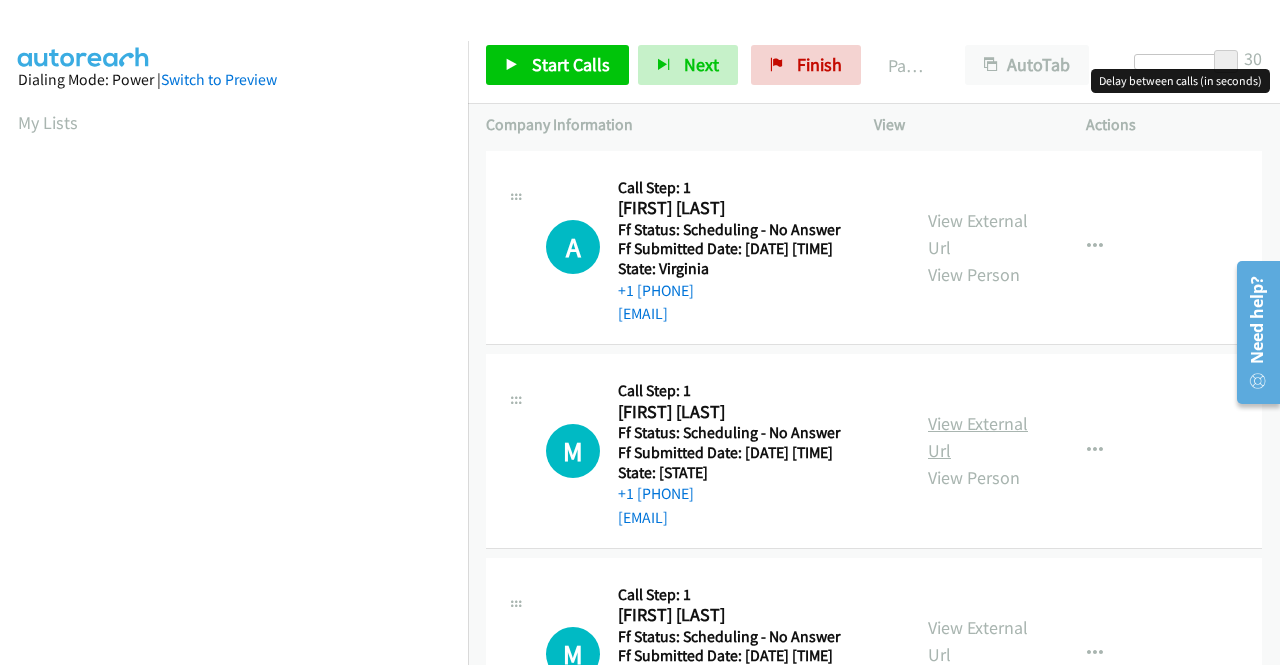 click on "View External Url" at bounding box center [978, 437] 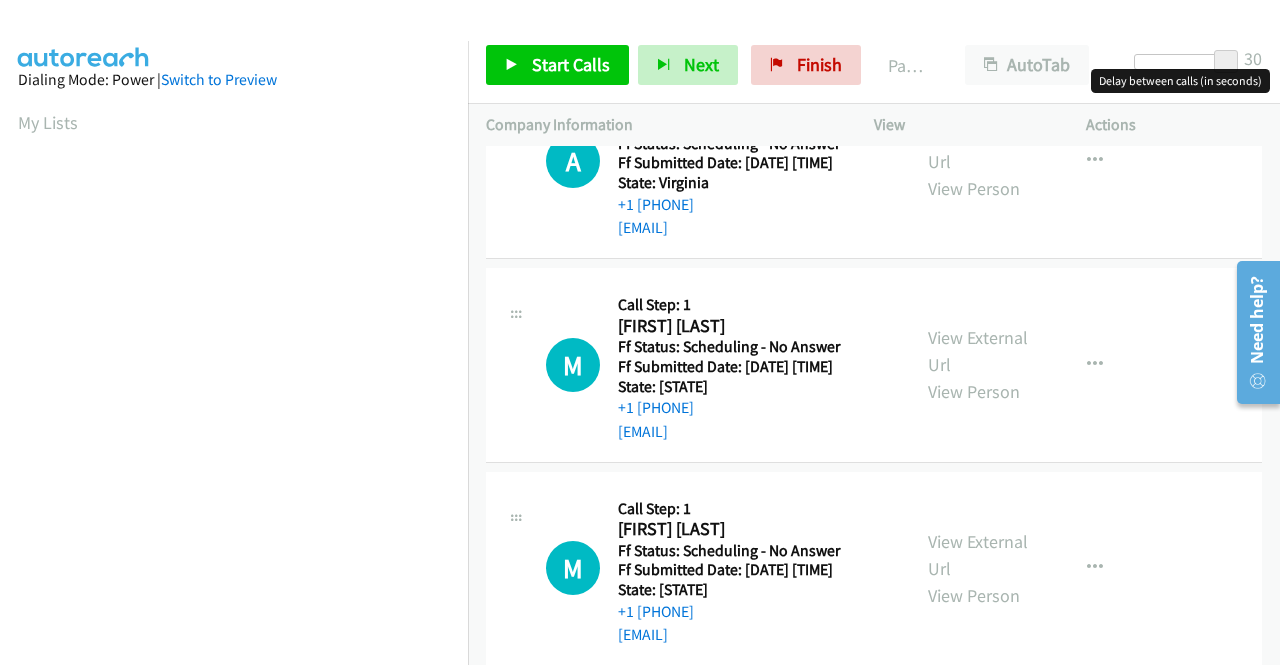 scroll, scrollTop: 300, scrollLeft: 0, axis: vertical 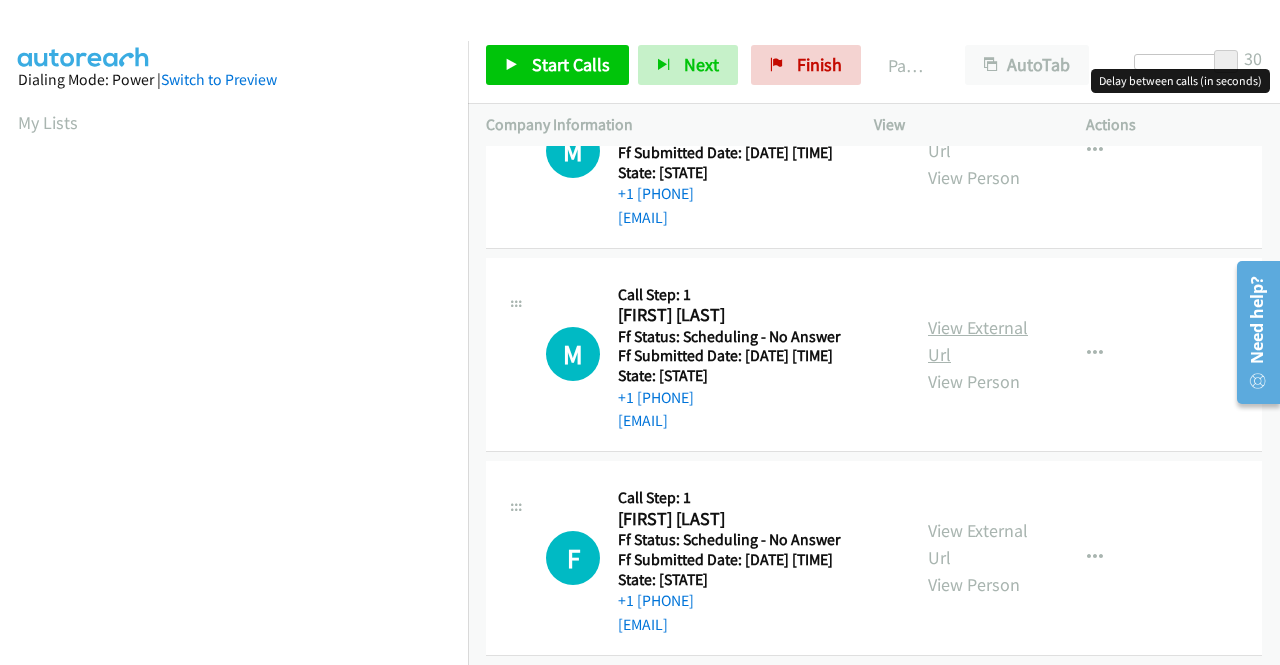 click on "View External Url" at bounding box center (978, 341) 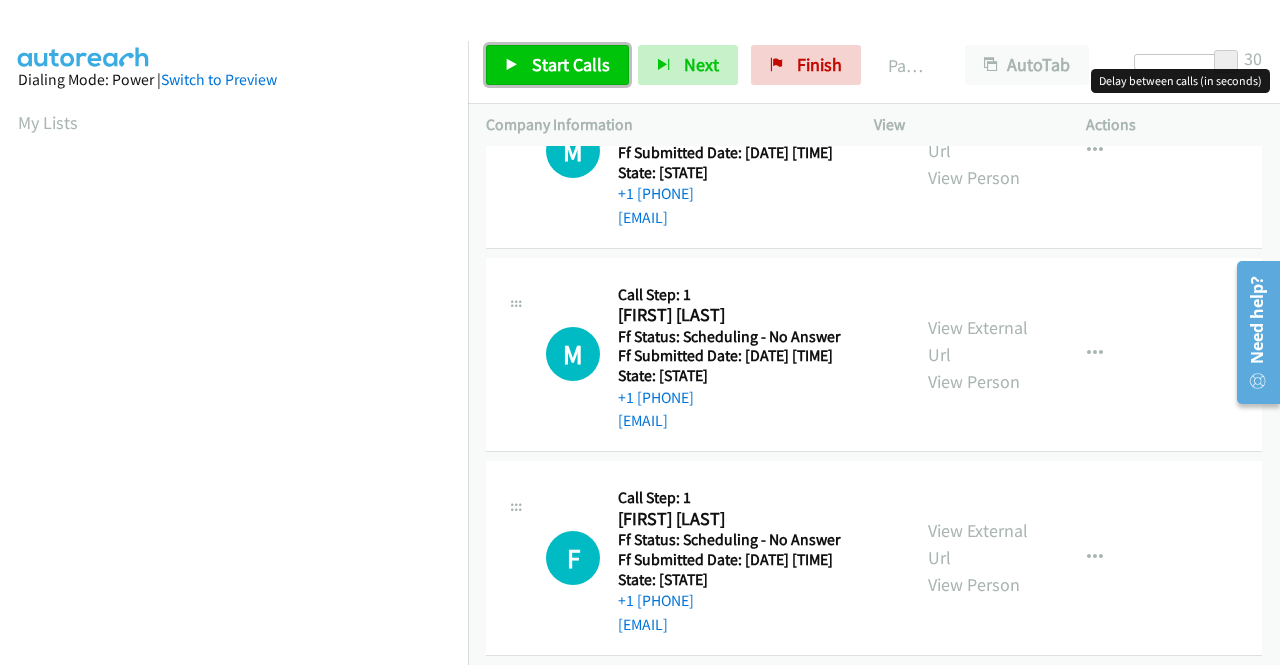 click on "Start Calls" at bounding box center (571, 64) 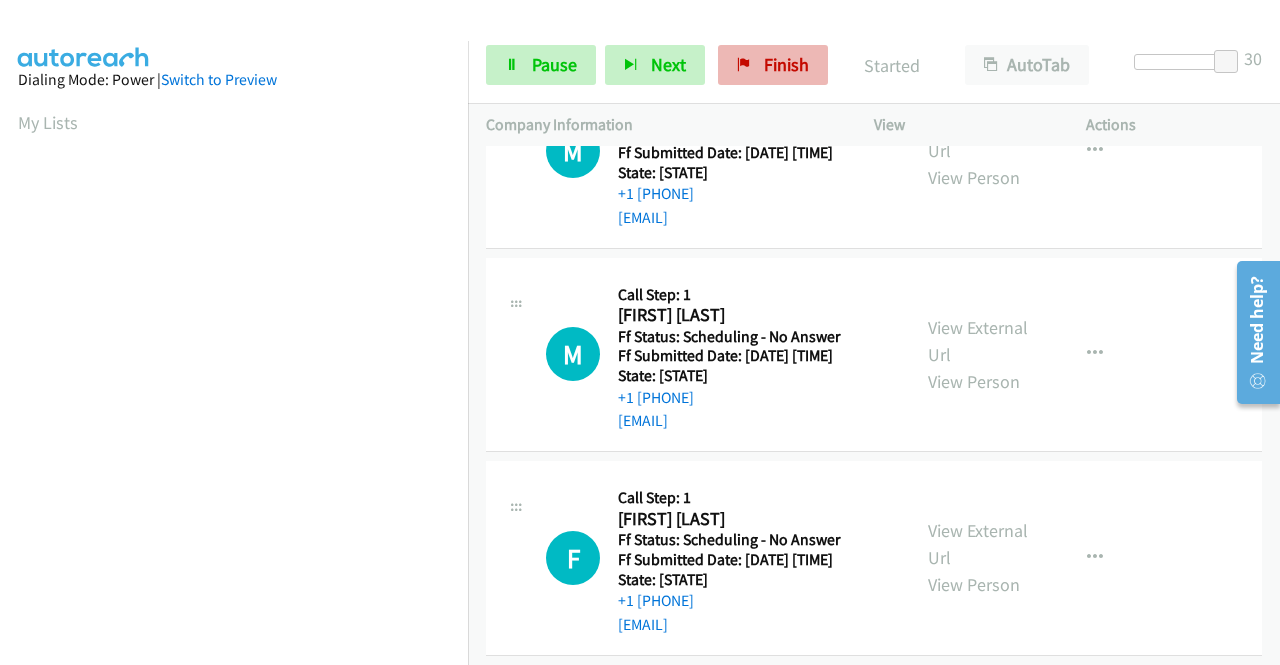 scroll, scrollTop: 456, scrollLeft: 0, axis: vertical 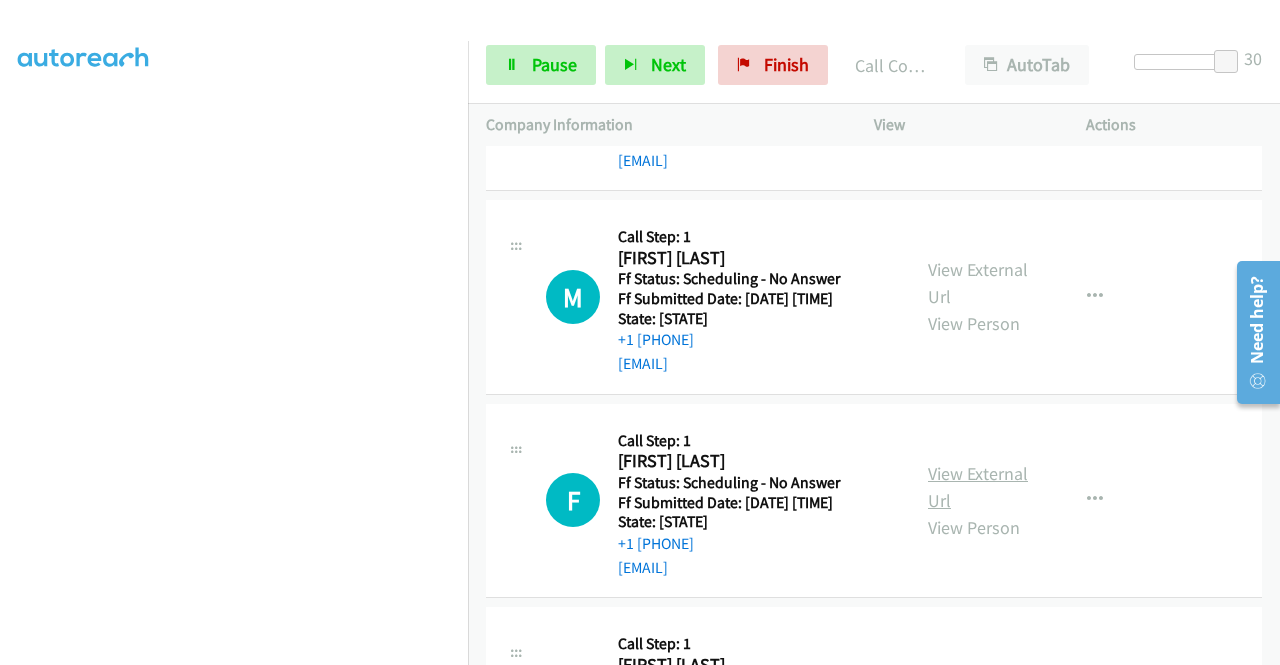 click on "View External Url" at bounding box center [978, 487] 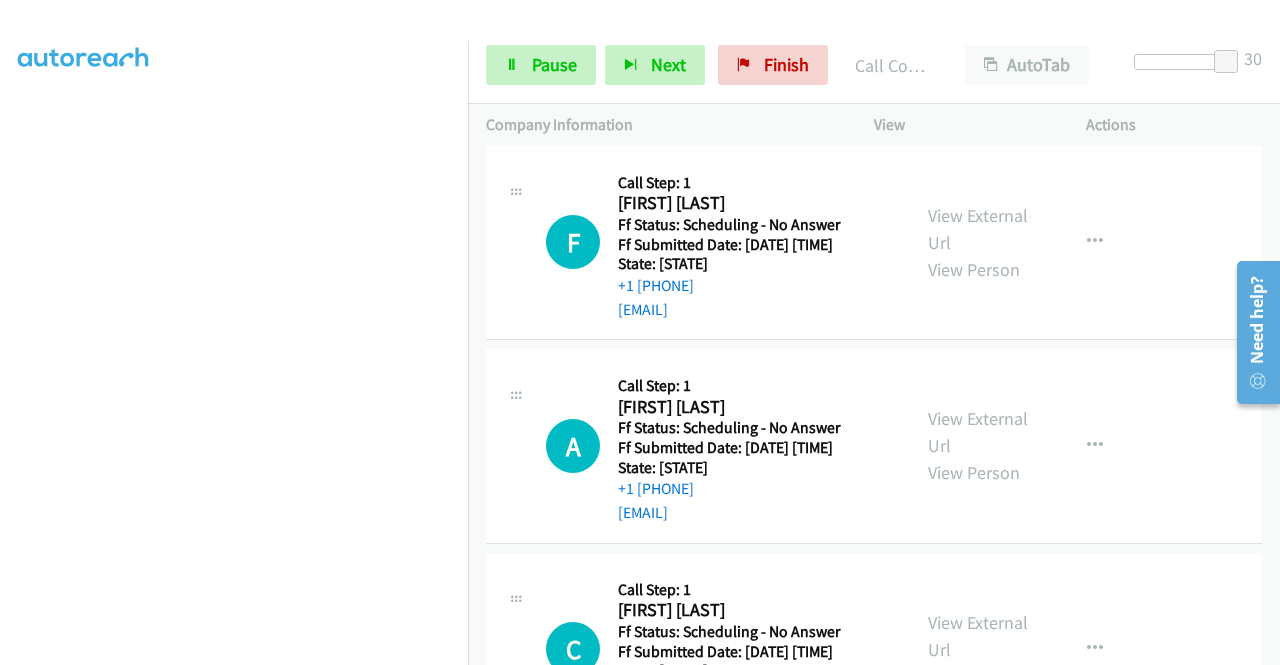 scroll, scrollTop: 800, scrollLeft: 0, axis: vertical 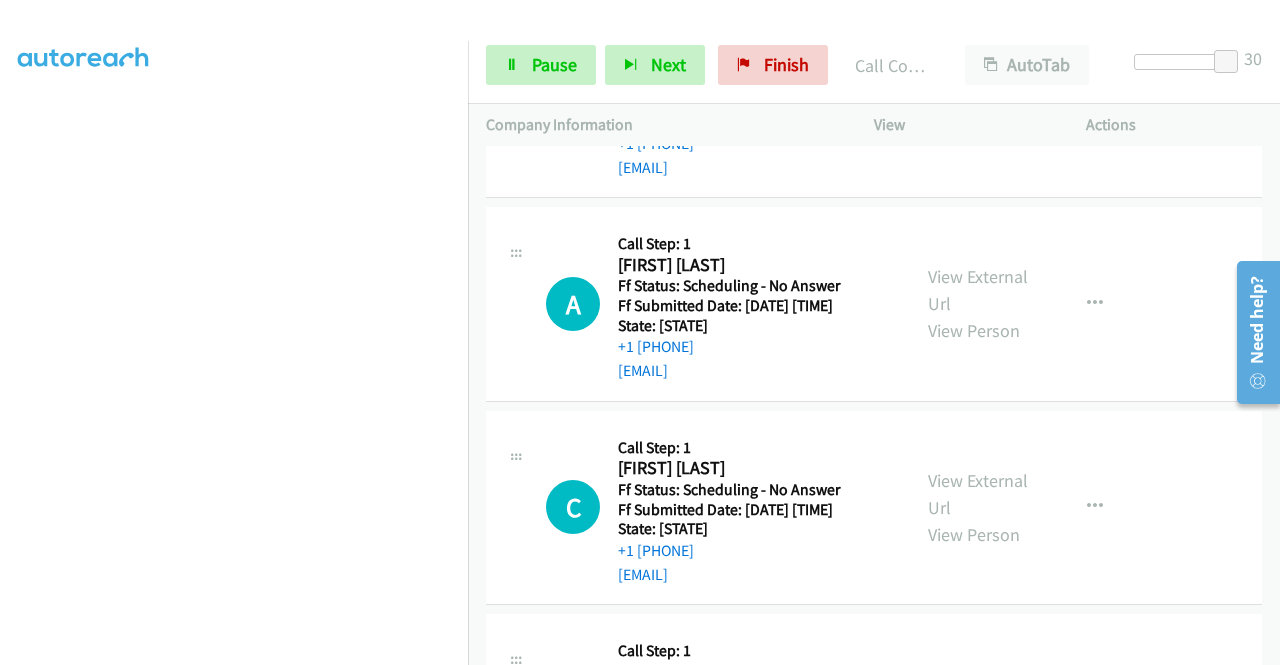 click on "F
Callback Scheduled
Call Step: 1
Faith Vaughan
America/Los_Angeles
Ff Status: Scheduling - No Answer
Ff Submitted Date: 2025-08-06 16:54:33 +0000
State: California
+1 808-367-7889
fvaughan@jensenmeat.com
Call was successful?
View External Url
View Person
View External Url
Email
Schedule/Manage Callback
Skip Call
Add to do not call list" at bounding box center [874, 101] 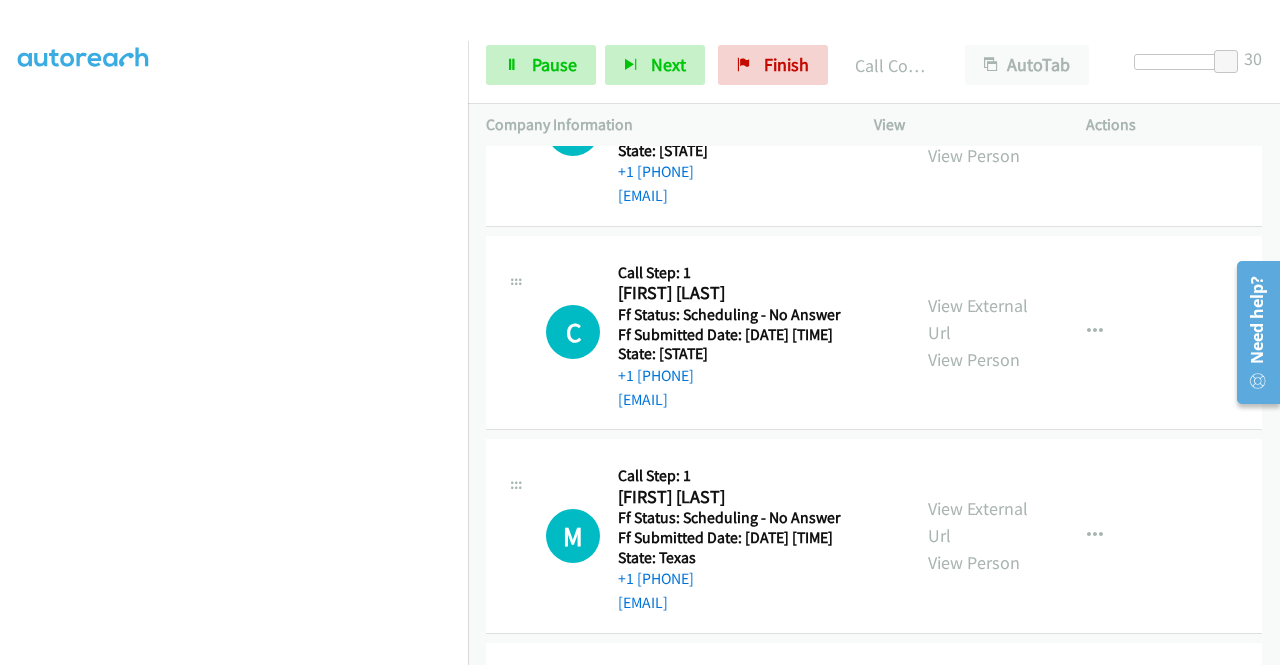 scroll, scrollTop: 1000, scrollLeft: 0, axis: vertical 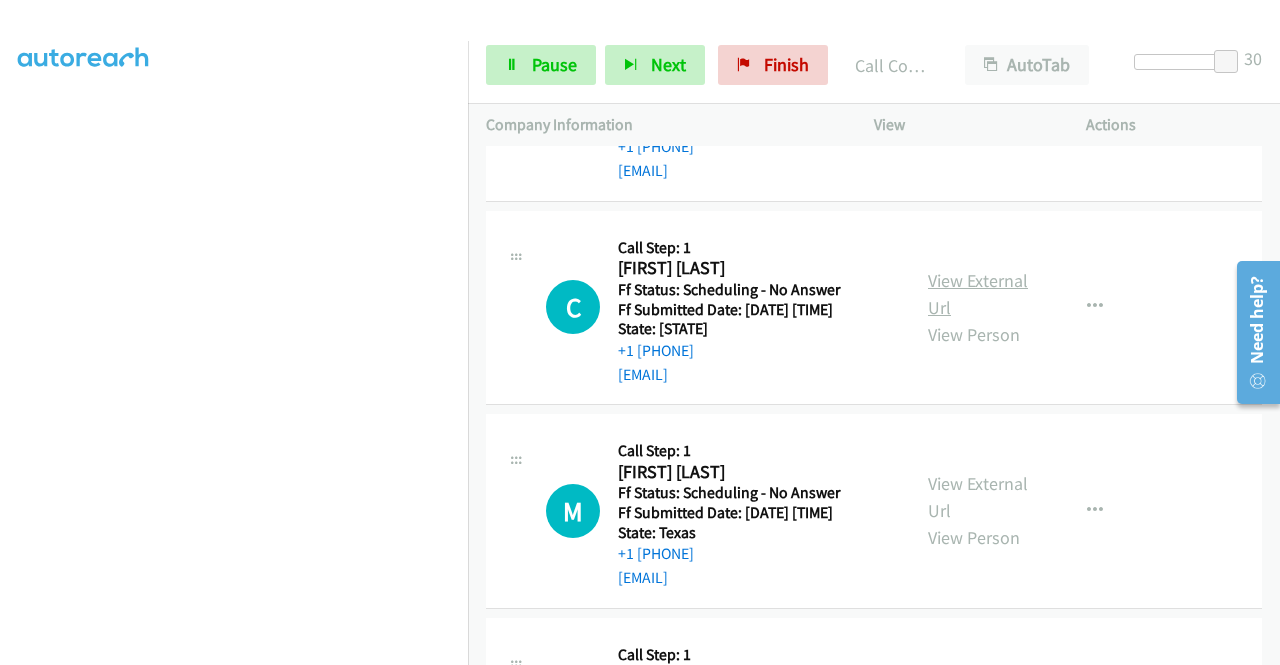click on "View External Url" at bounding box center [978, 294] 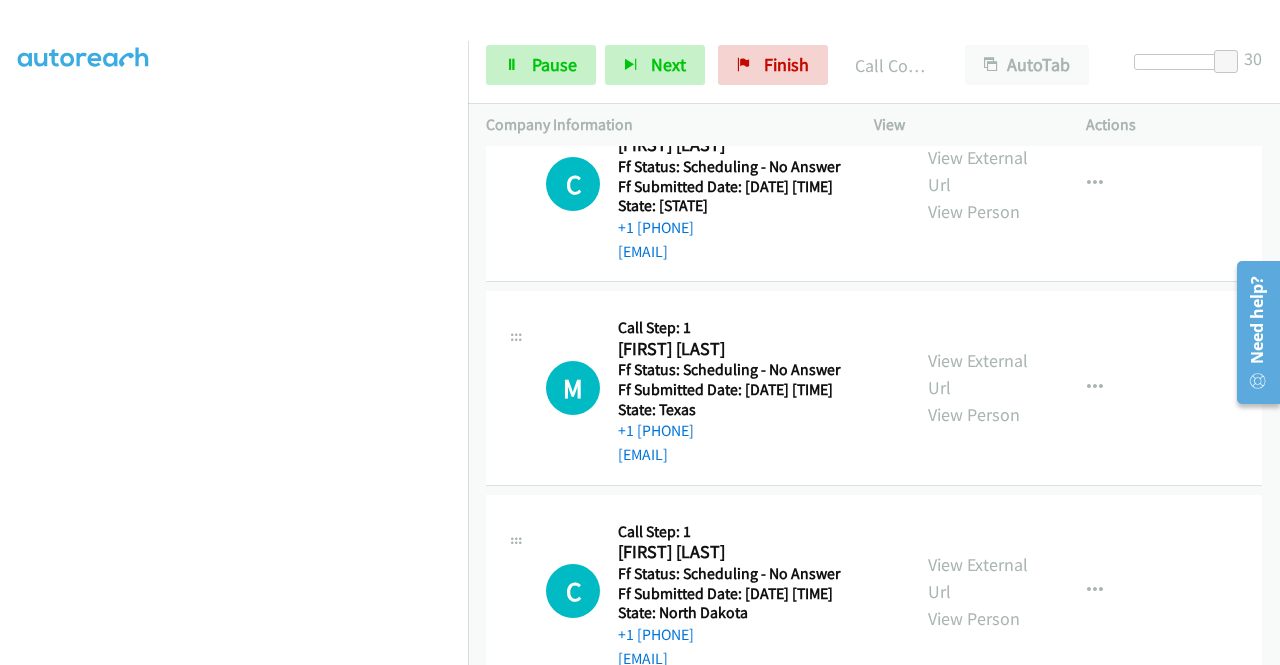scroll, scrollTop: 1300, scrollLeft: 0, axis: vertical 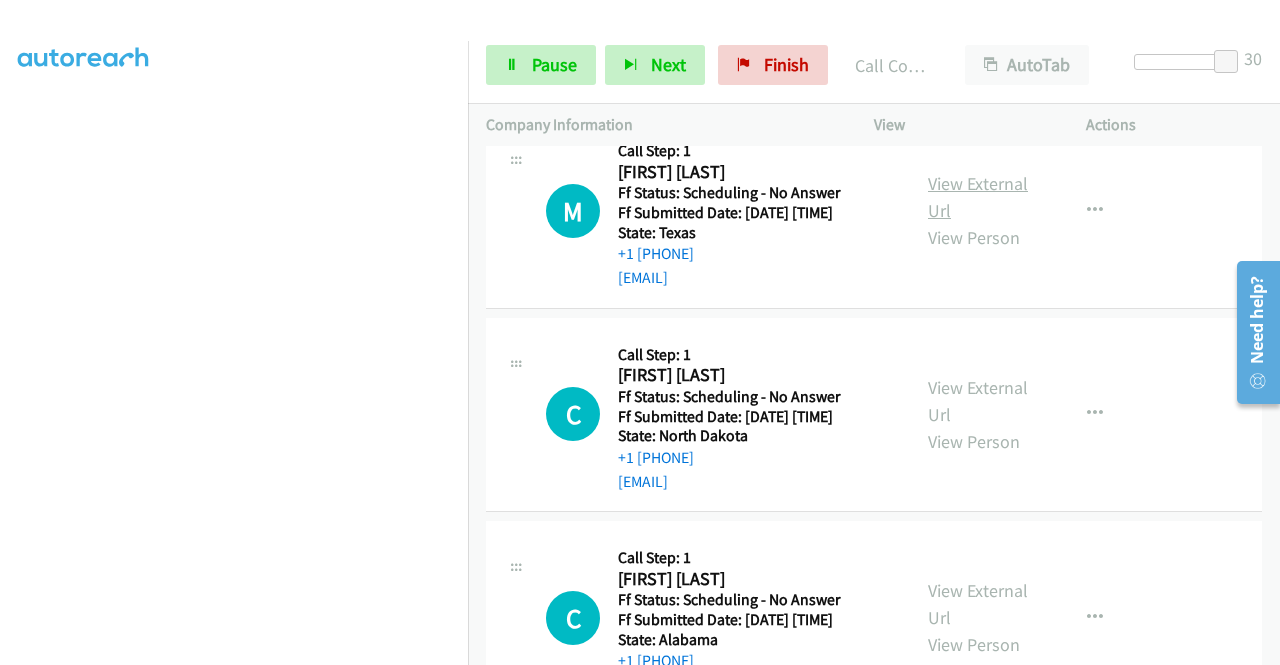 click on "View External Url" at bounding box center (978, 197) 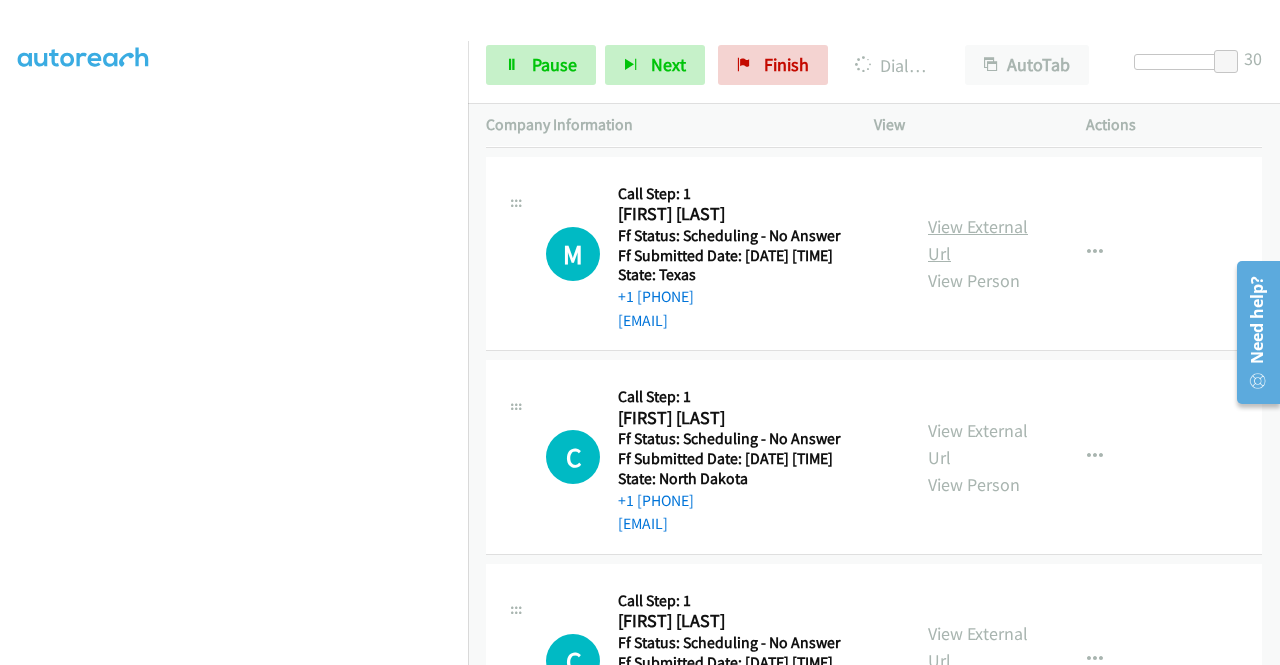 scroll, scrollTop: 1342, scrollLeft: 0, axis: vertical 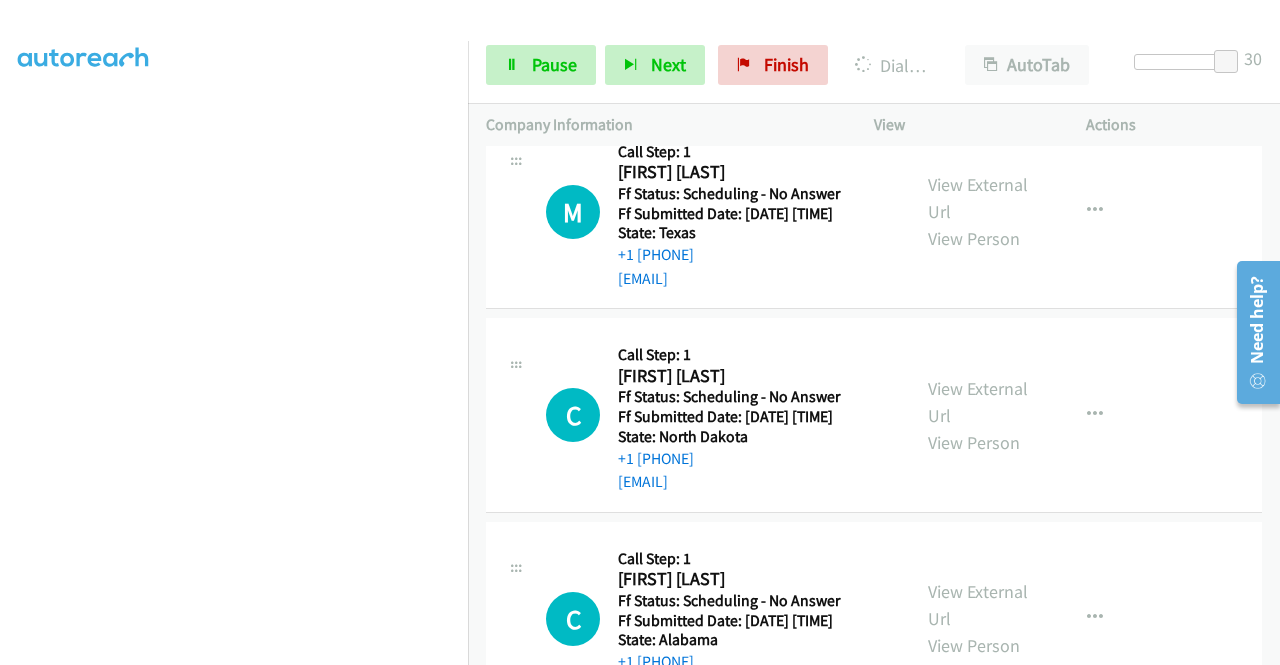 click on "M
Callback Scheduled
Call Step: 1
Michelle Quinn
America/Chicago
Ff Status: Scheduling - No Answer
Ff Submitted Date: 2025-08-06 16:50:23 +0000
State: Texas
+1 202-344-9030
michelle.elyse@yahoo.com
Call was successful?
View External Url
View Person
View External Url
Email
Schedule/Manage Callback
Skip Call
Add to do not call list" at bounding box center [874, 212] 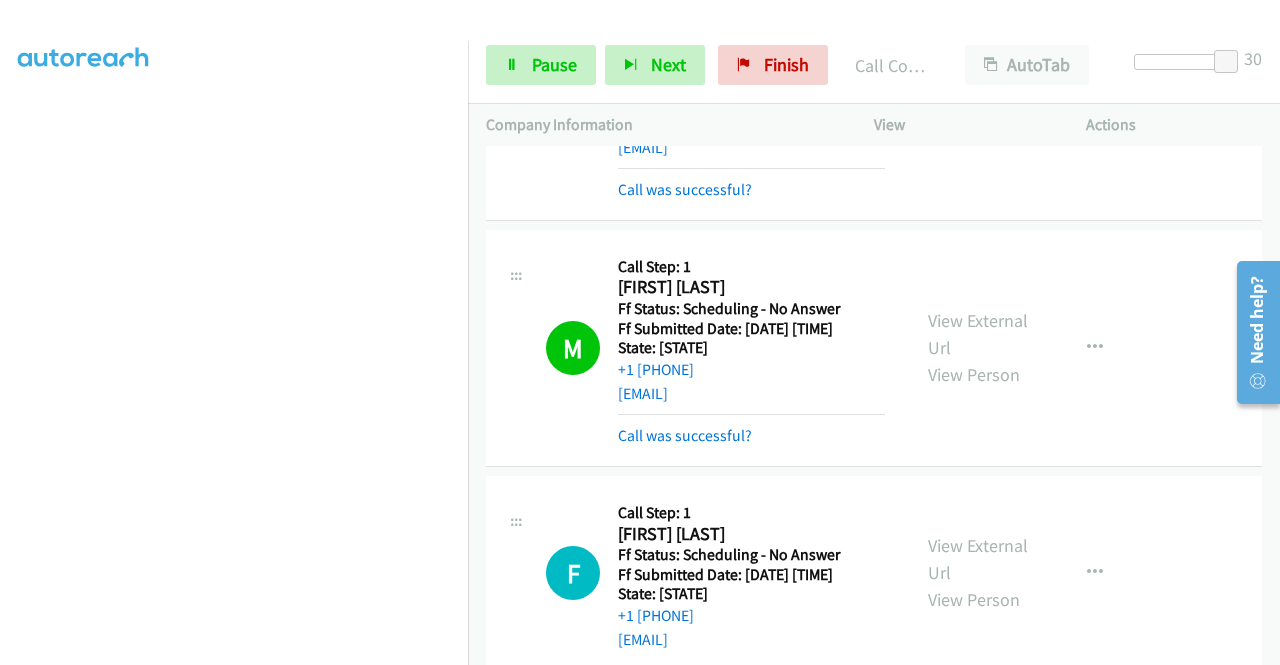 scroll, scrollTop: 384, scrollLeft: 0, axis: vertical 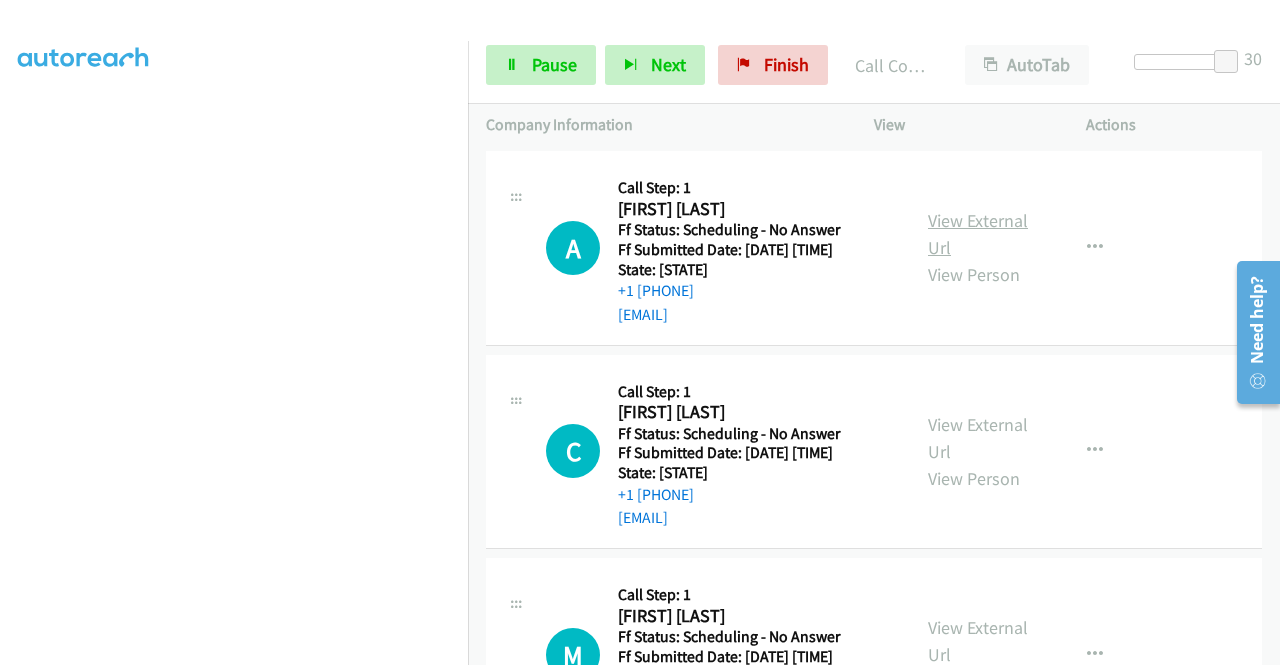 click on "View External Url" at bounding box center (978, 234) 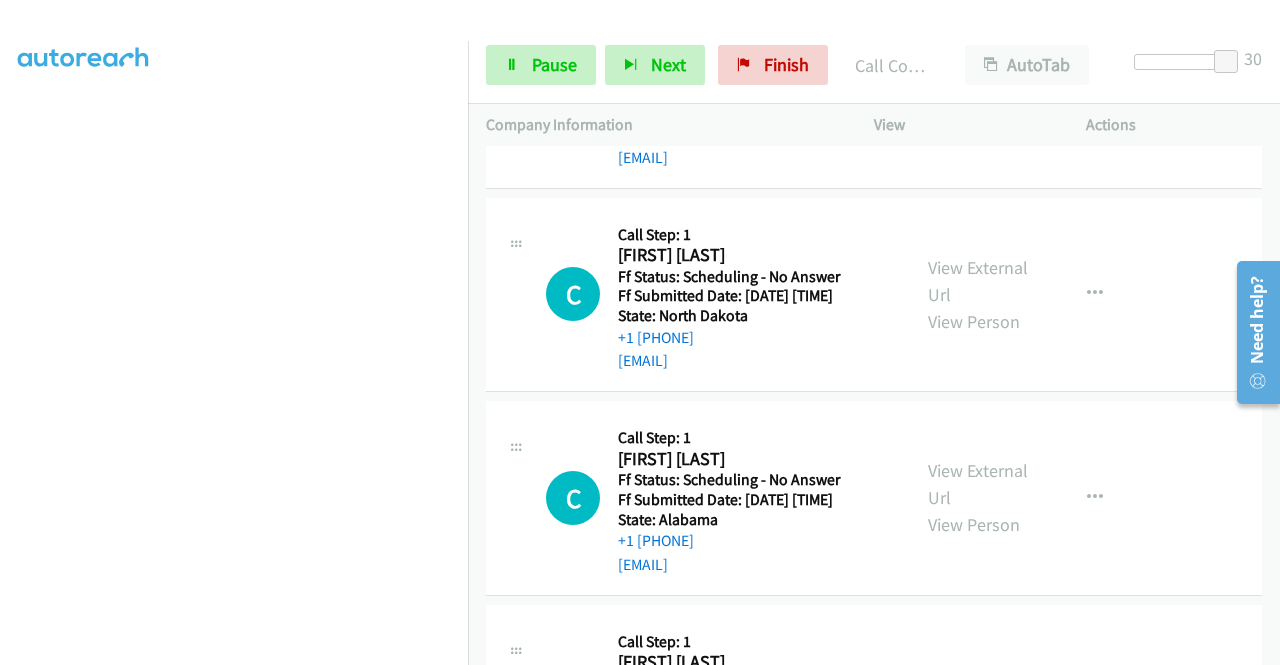 scroll, scrollTop: 1584, scrollLeft: 0, axis: vertical 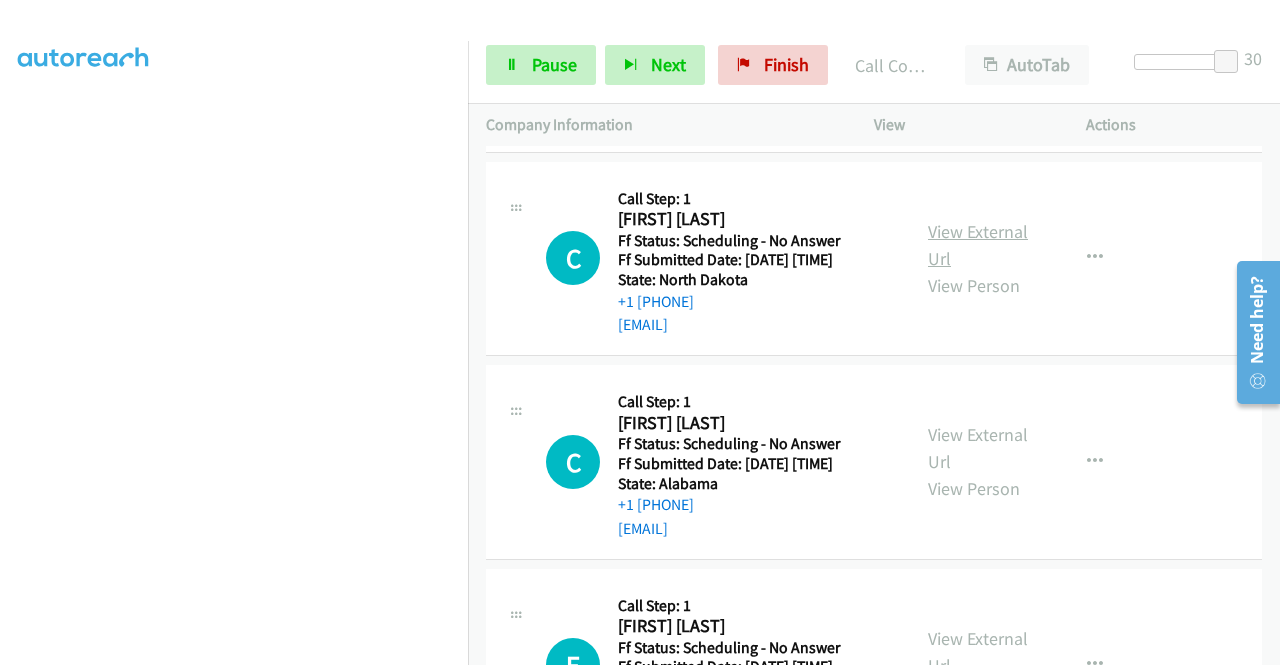 click on "View External Url" at bounding box center [978, 245] 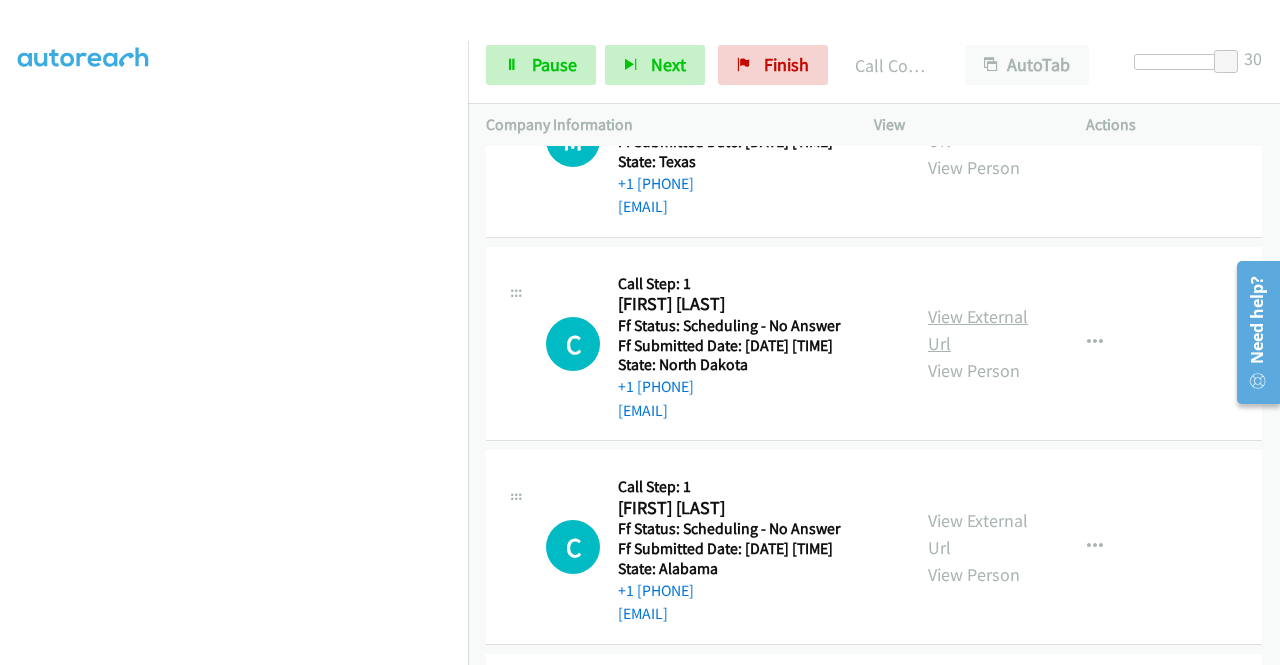 scroll, scrollTop: 456, scrollLeft: 0, axis: vertical 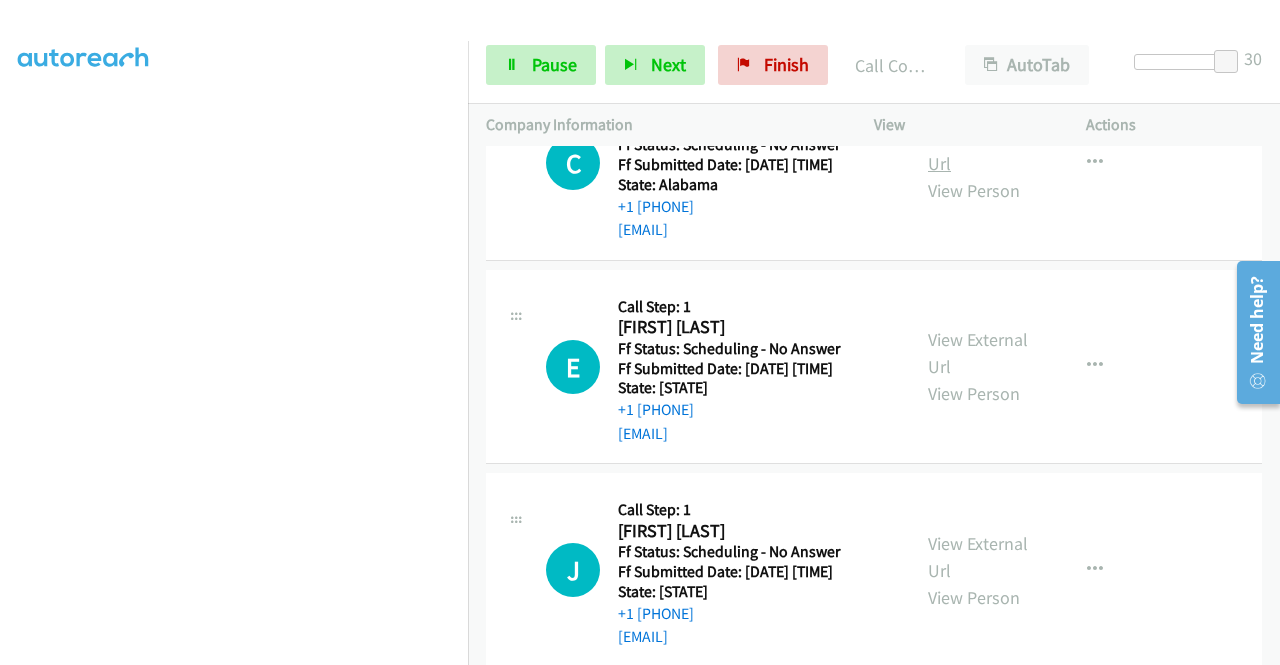 click on "View External Url" at bounding box center (978, 150) 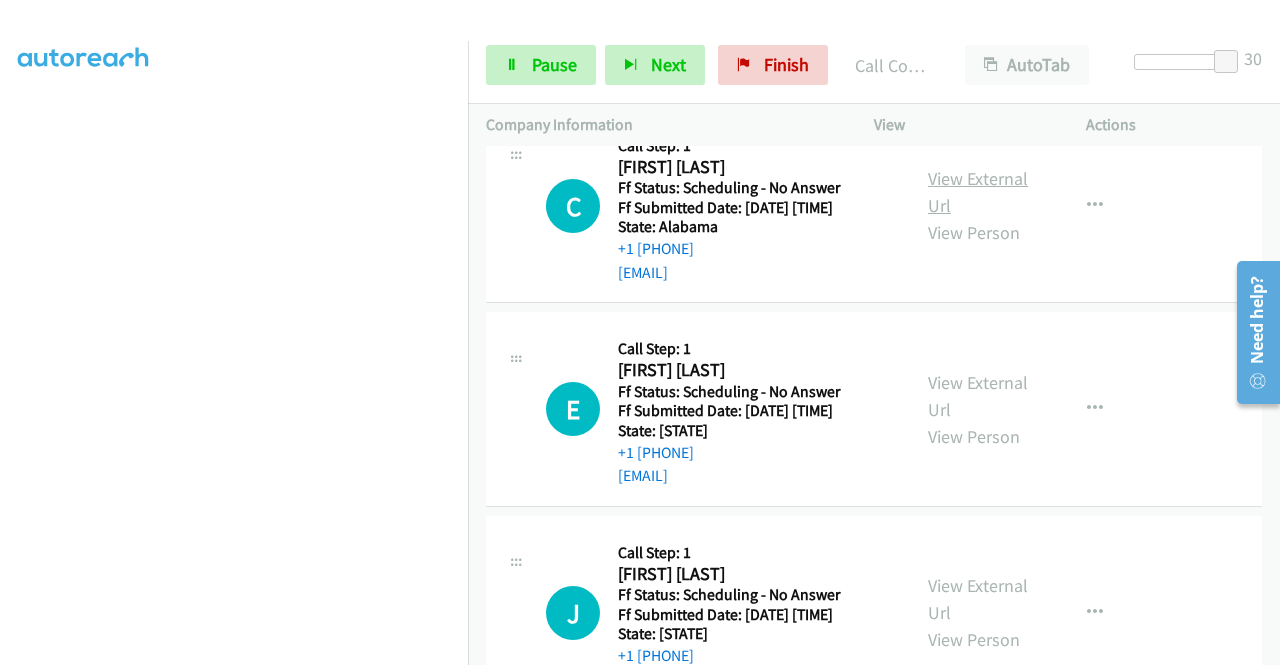 scroll, scrollTop: 456, scrollLeft: 0, axis: vertical 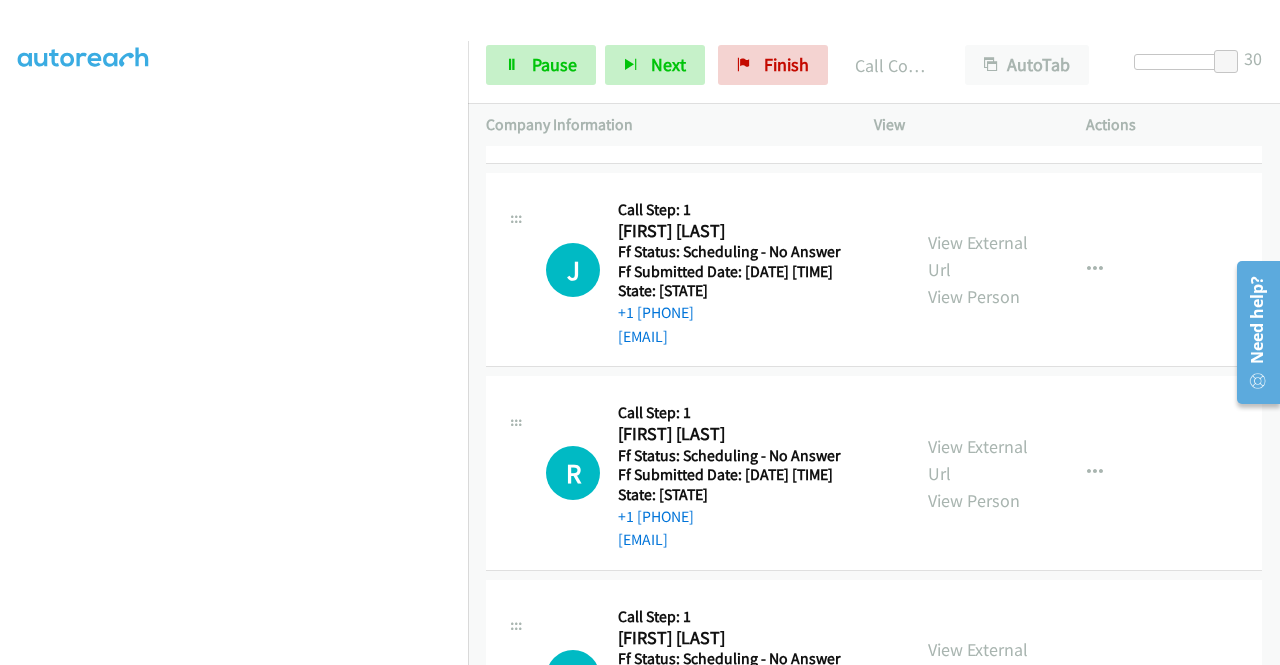 click on "View External Url" at bounding box center [978, 53] 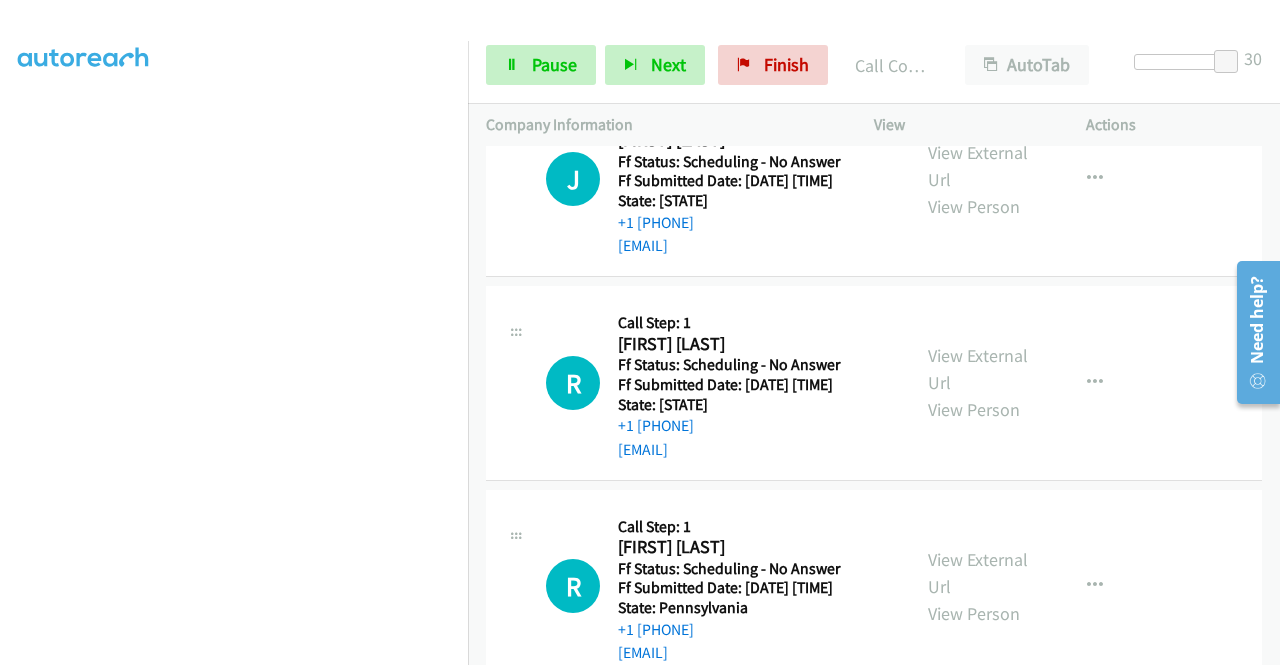 scroll, scrollTop: 2254, scrollLeft: 0, axis: vertical 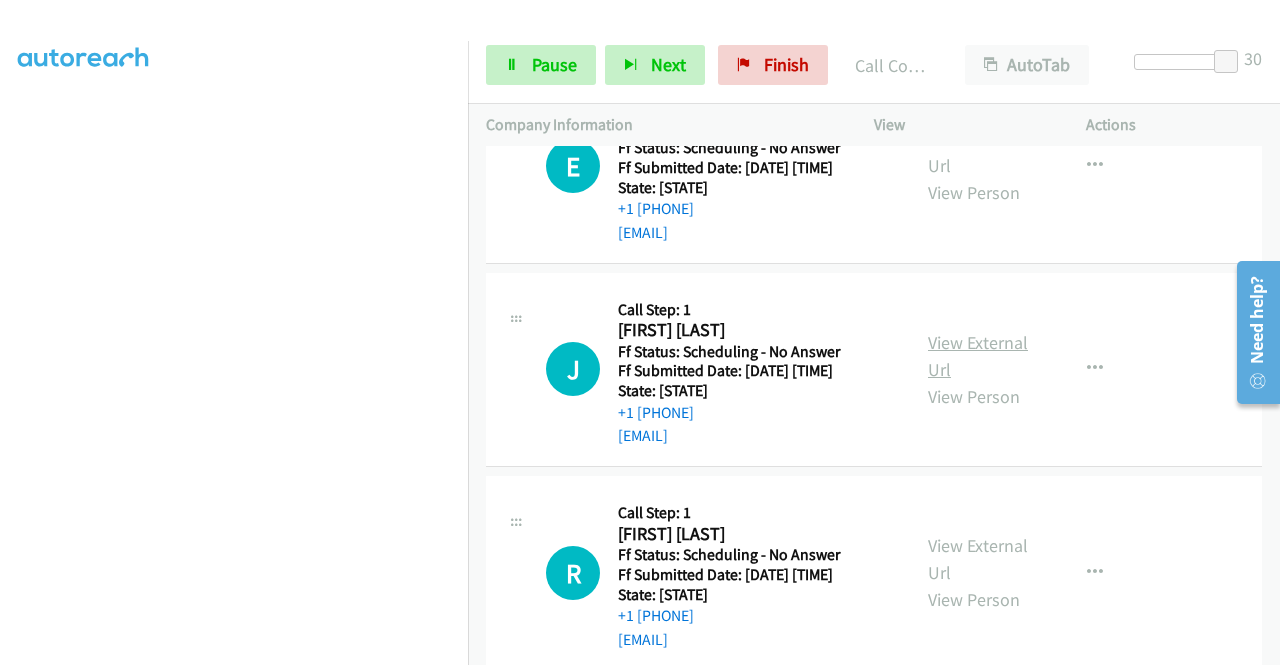click on "View External Url" at bounding box center (978, 356) 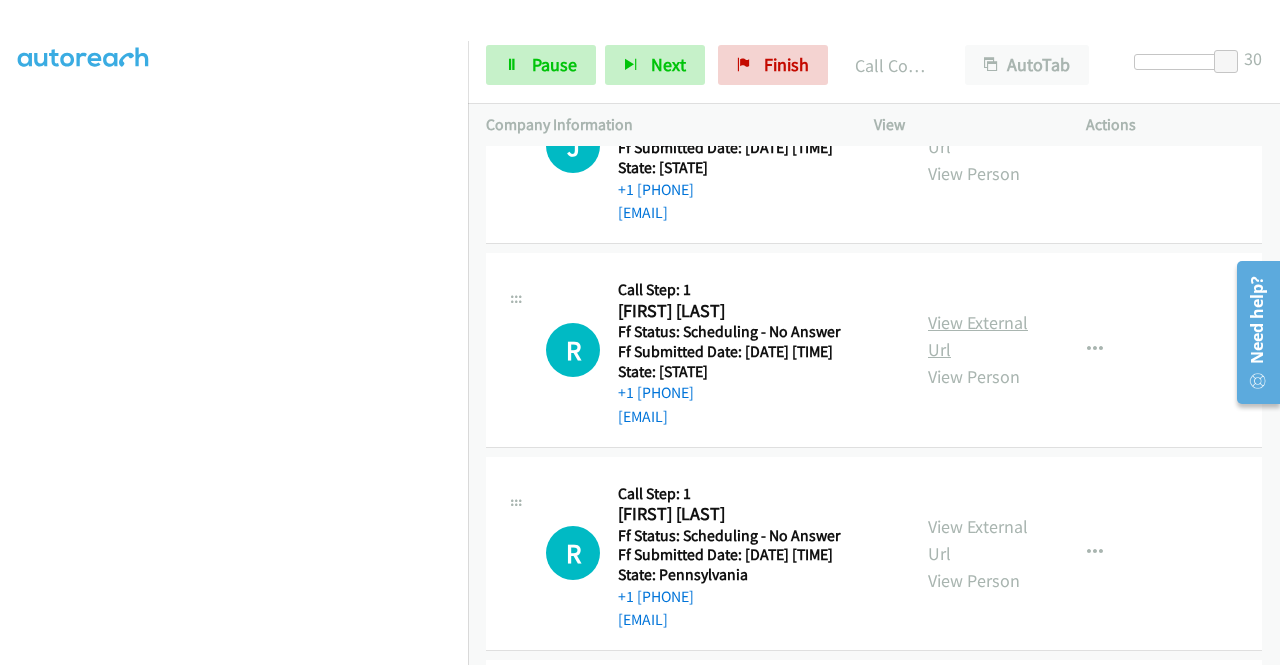 scroll, scrollTop: 2654, scrollLeft: 0, axis: vertical 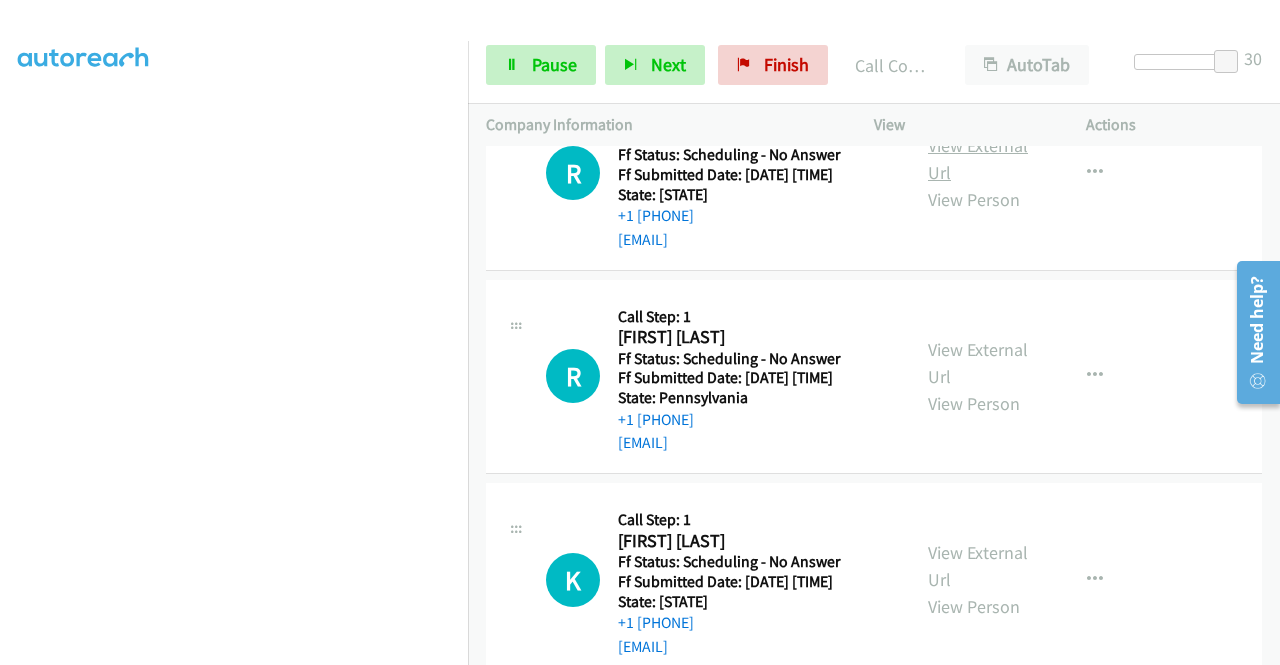click on "View External Url" at bounding box center (978, 159) 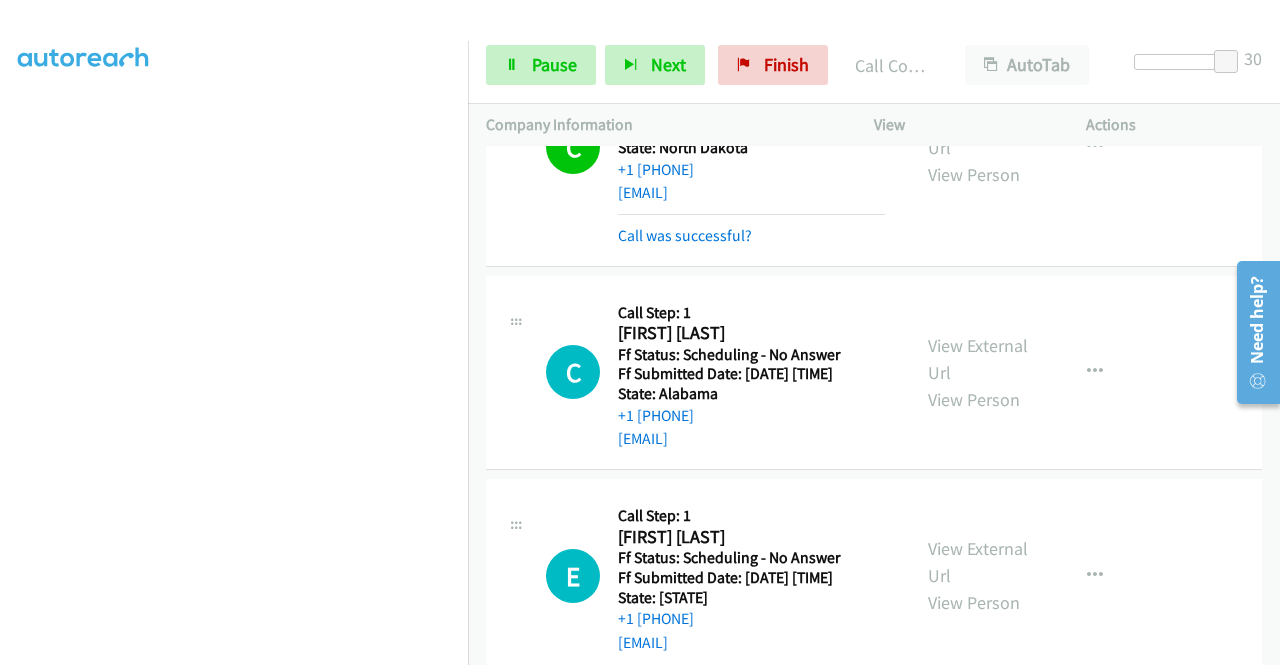 scroll, scrollTop: 2054, scrollLeft: 0, axis: vertical 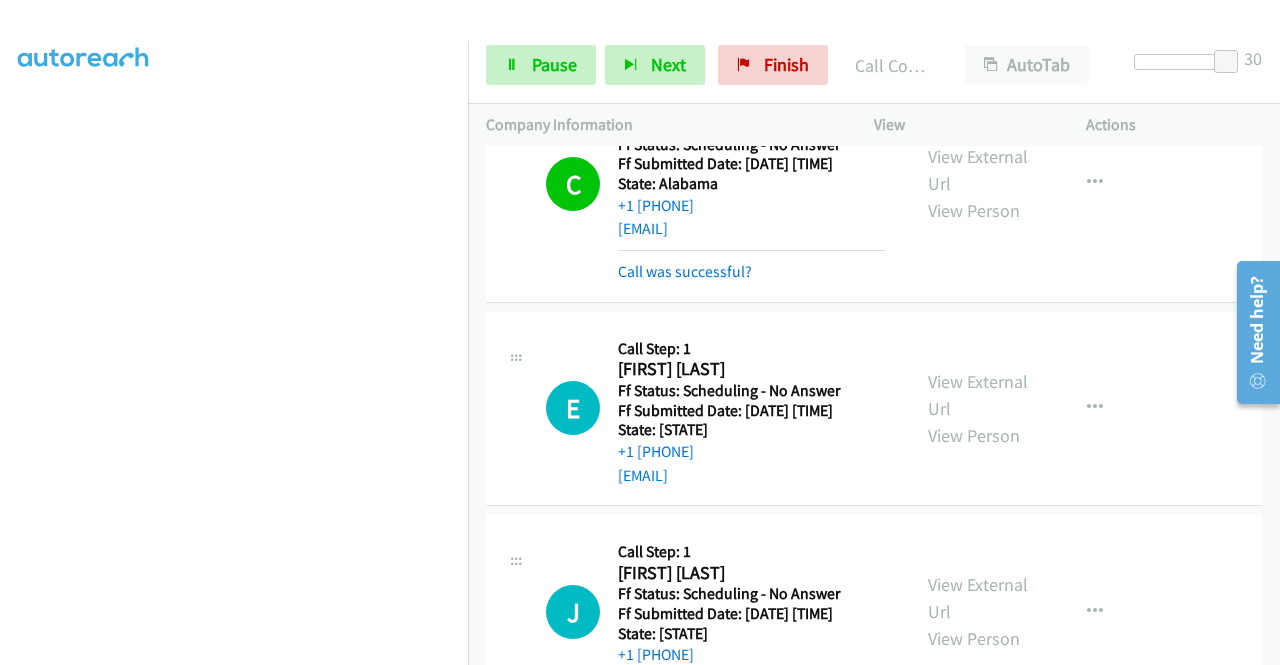 drag, startPoint x: 932, startPoint y: 247, endPoint x: 910, endPoint y: 247, distance: 22 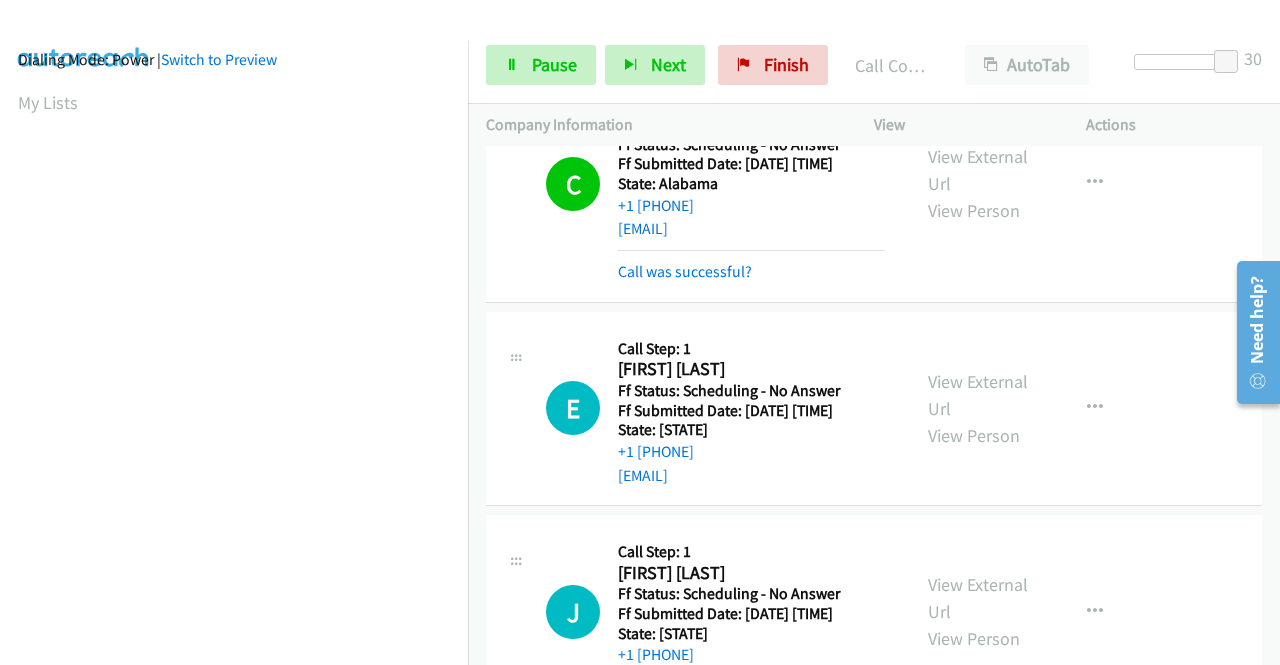 scroll, scrollTop: 0, scrollLeft: 0, axis: both 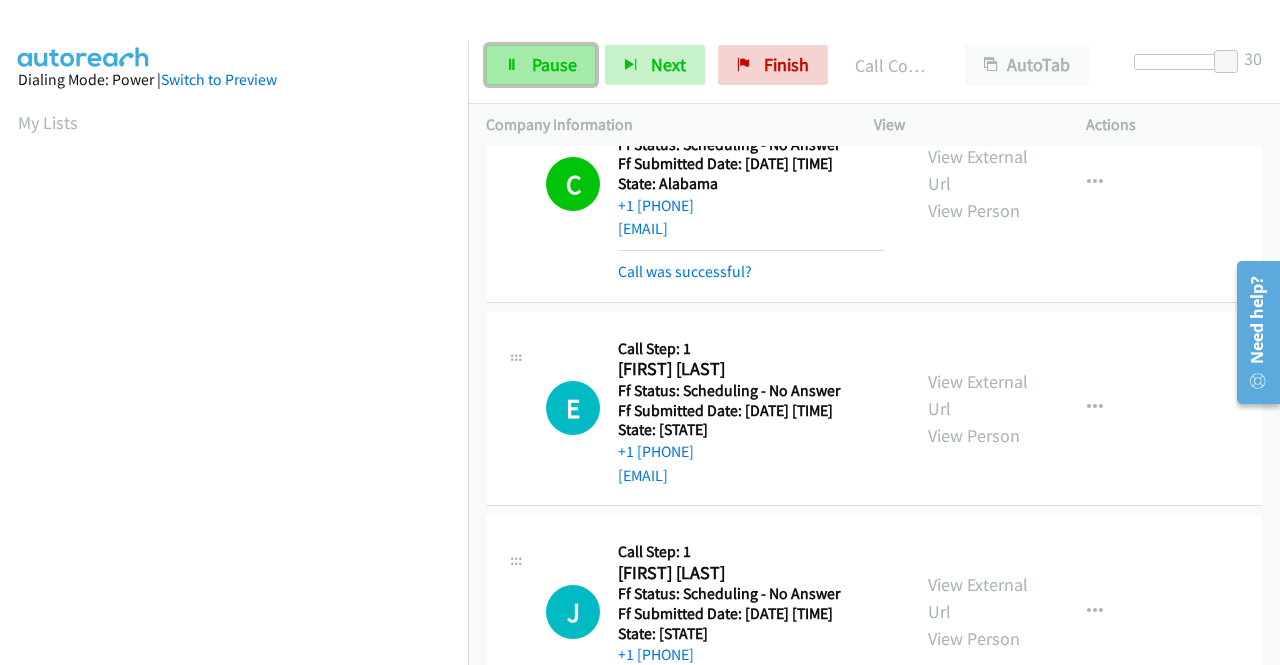click on "Pause" at bounding box center [554, 64] 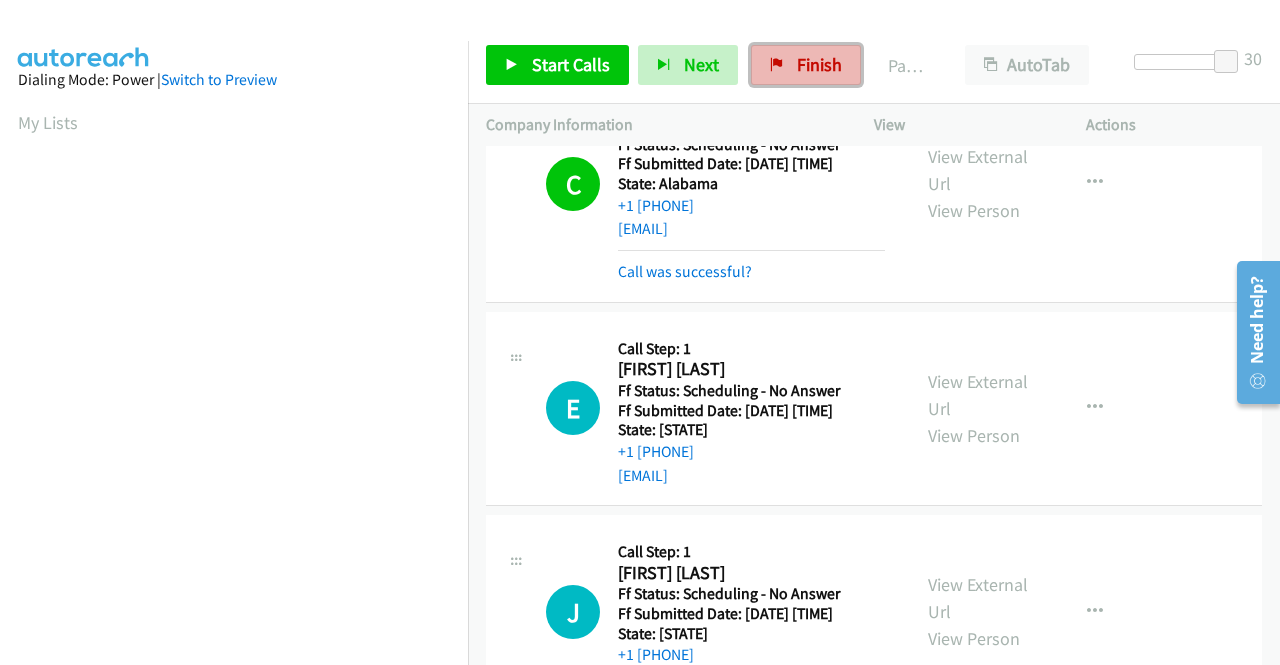 click on "Finish" at bounding box center (819, 64) 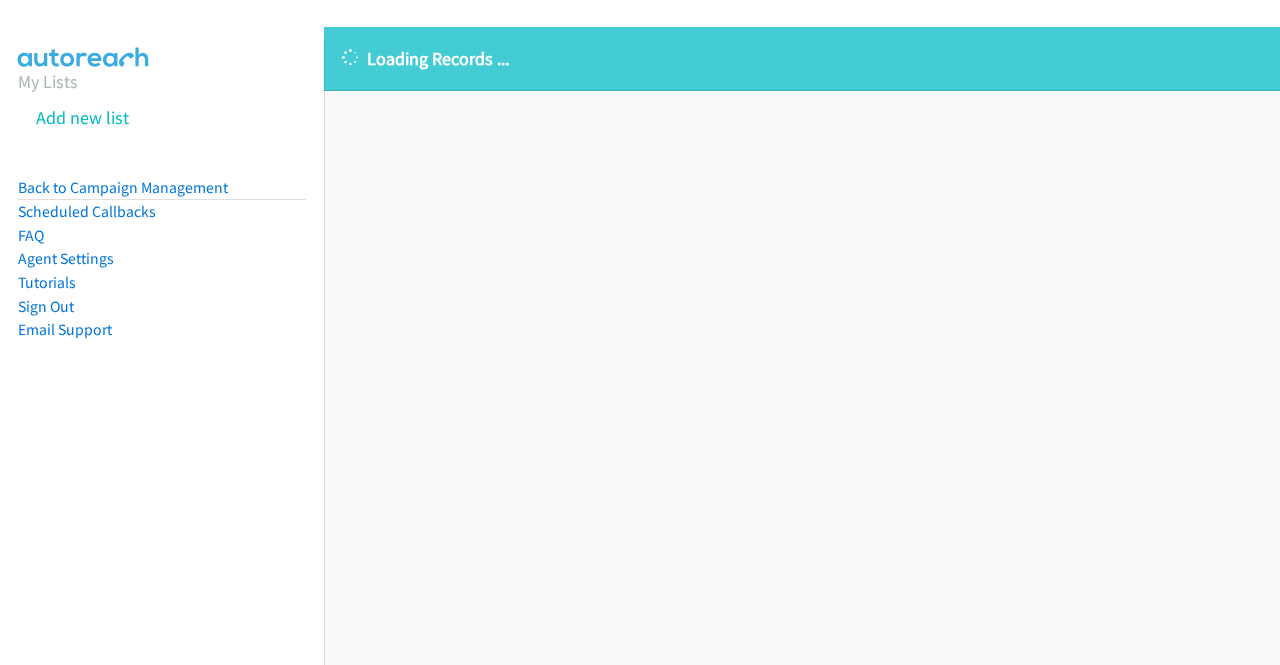 scroll, scrollTop: 0, scrollLeft: 0, axis: both 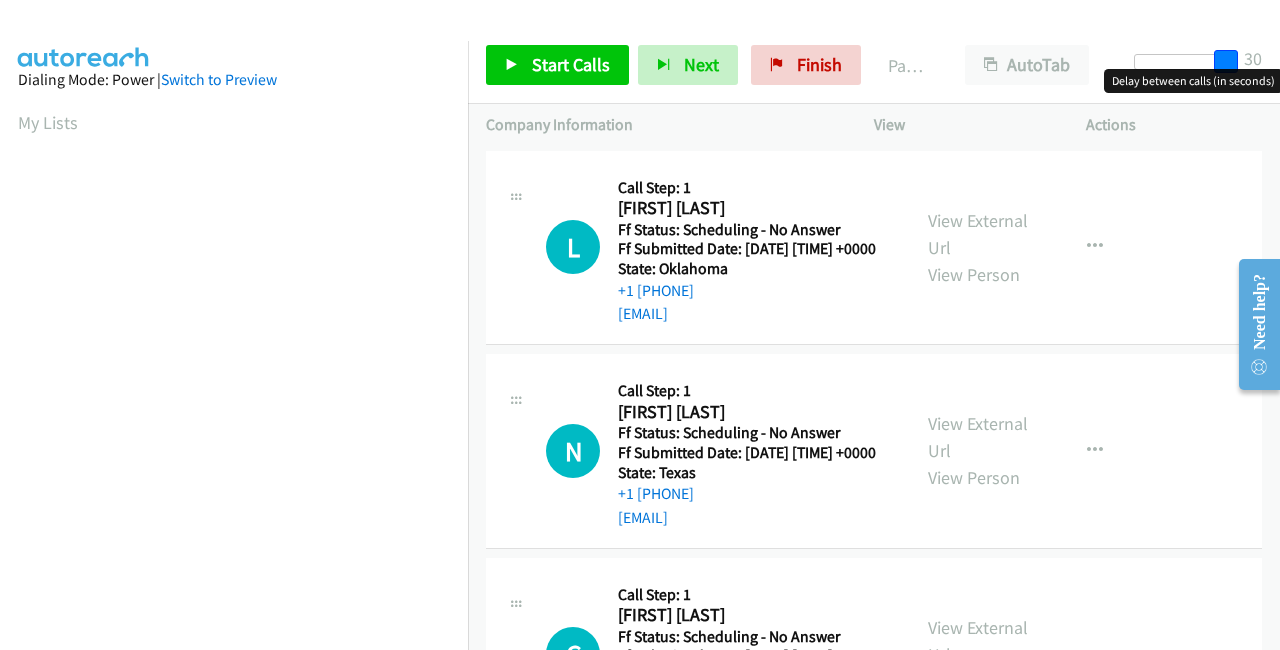 drag, startPoint x: 1150, startPoint y: 54, endPoint x: 1274, endPoint y: 78, distance: 126.30122 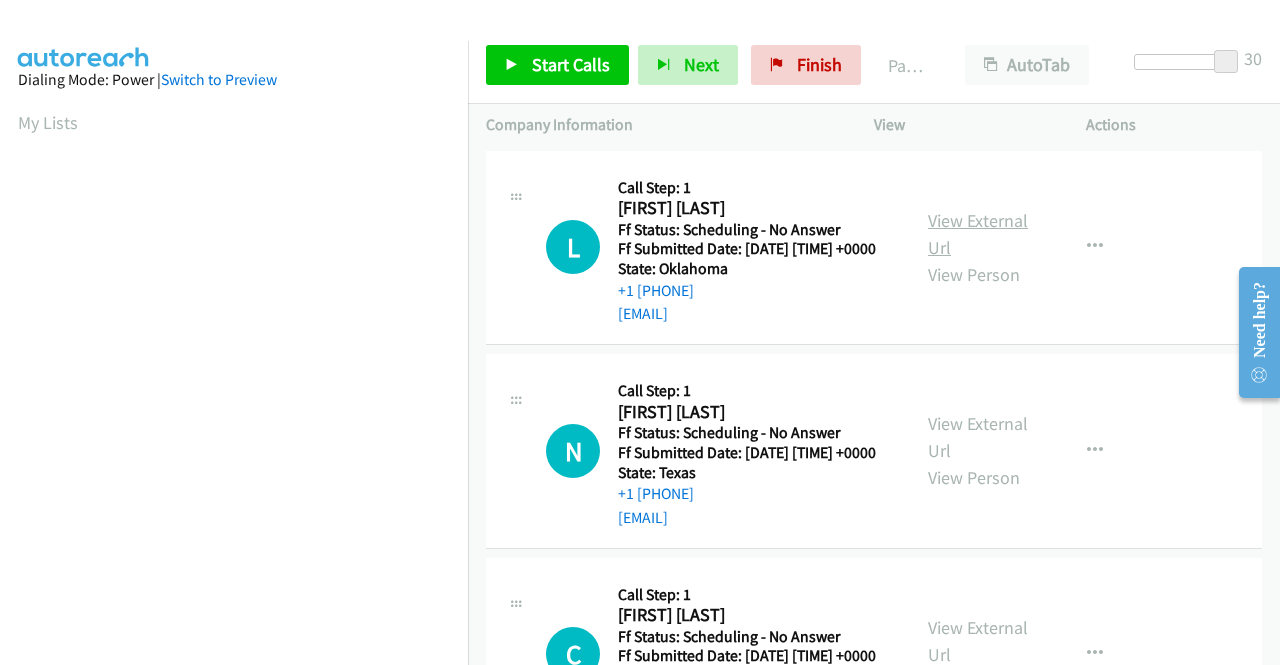 click on "View External Url" at bounding box center [978, 234] 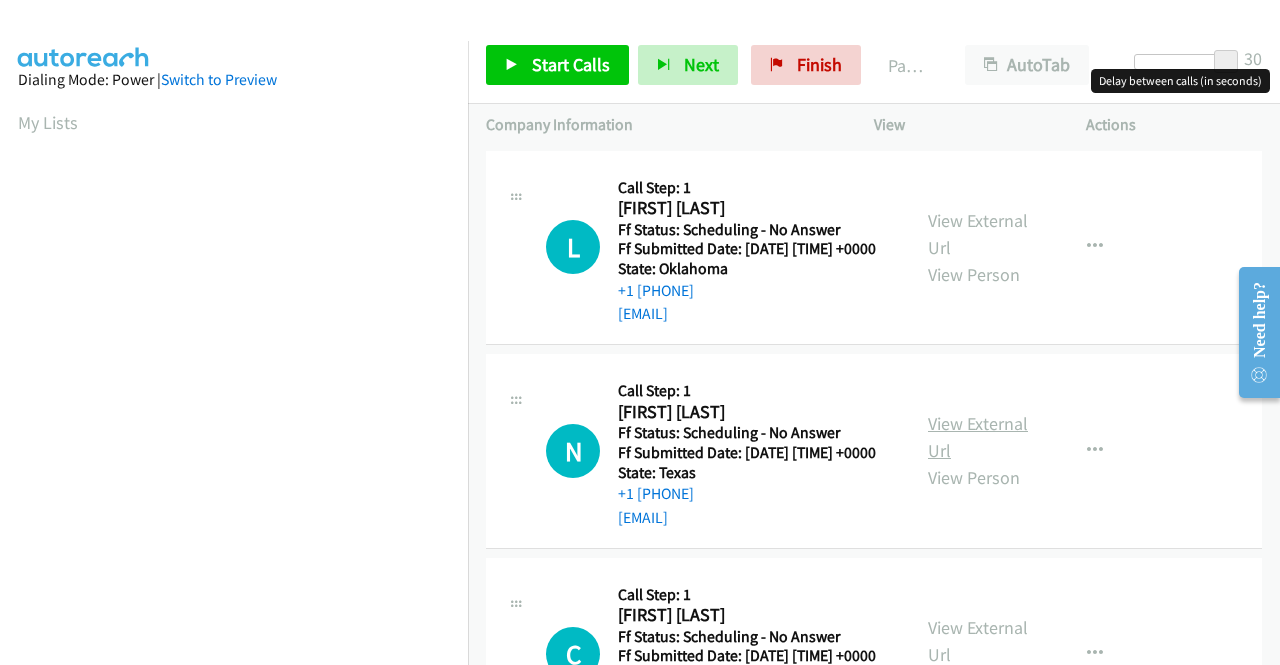 click on "View External Url" at bounding box center (978, 437) 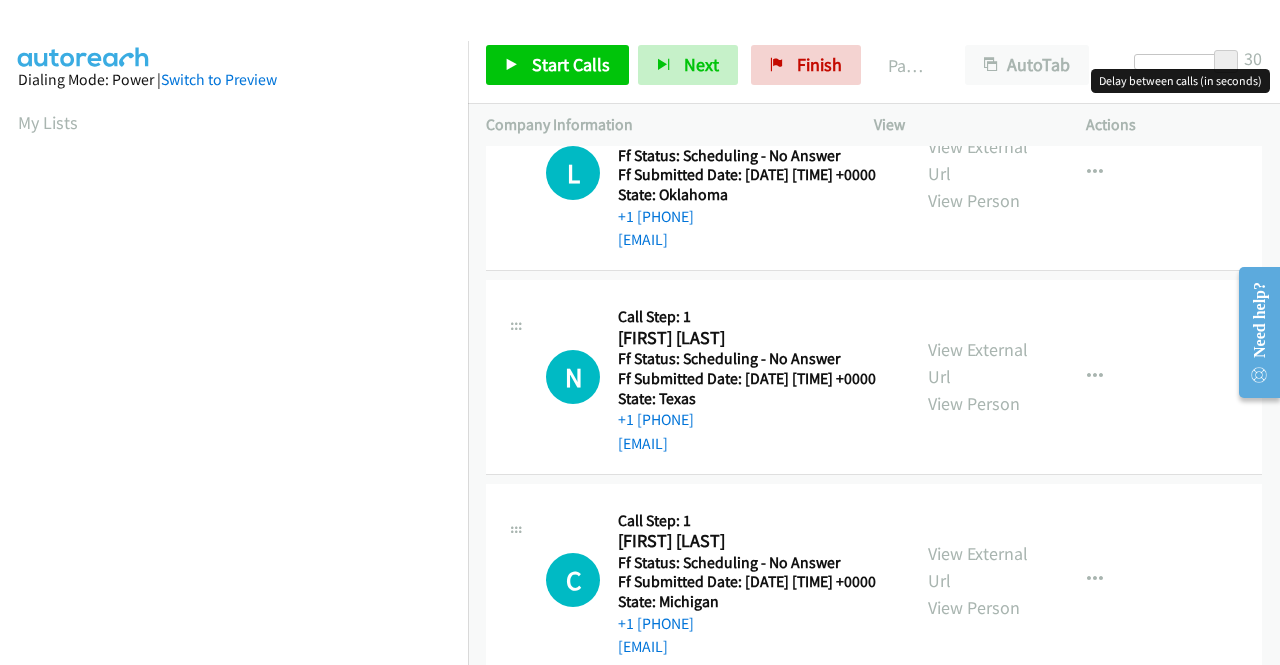 scroll, scrollTop: 200, scrollLeft: 0, axis: vertical 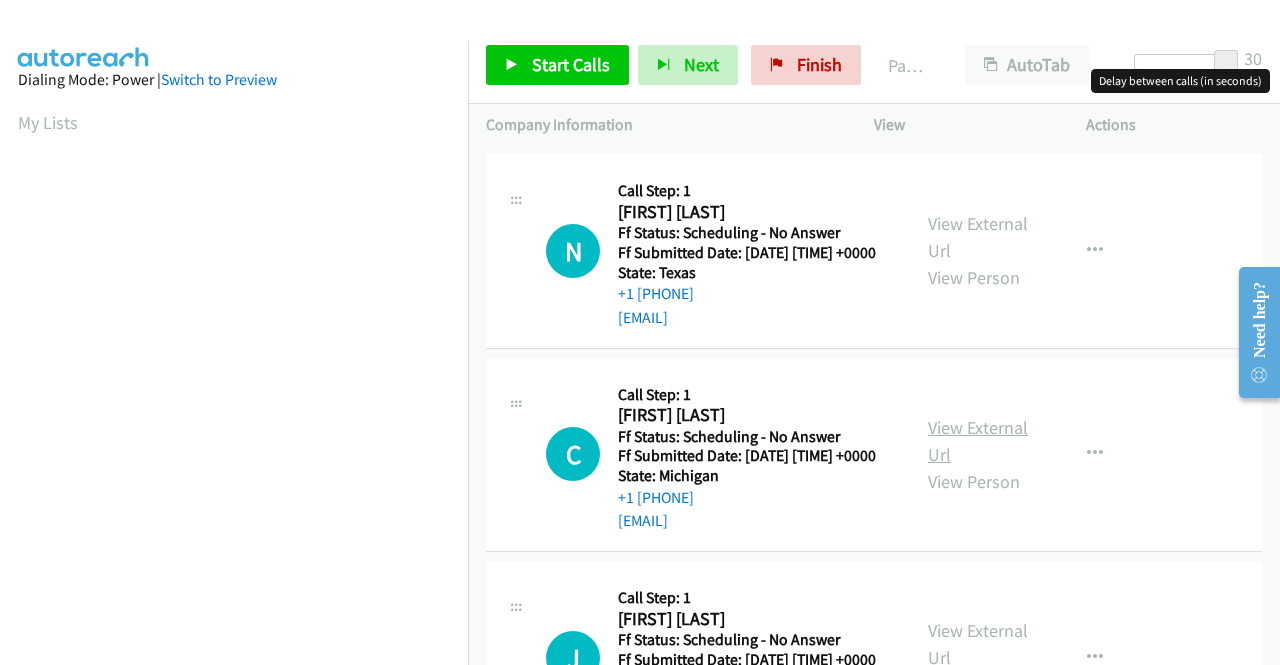 click on "View External Url" at bounding box center (978, 441) 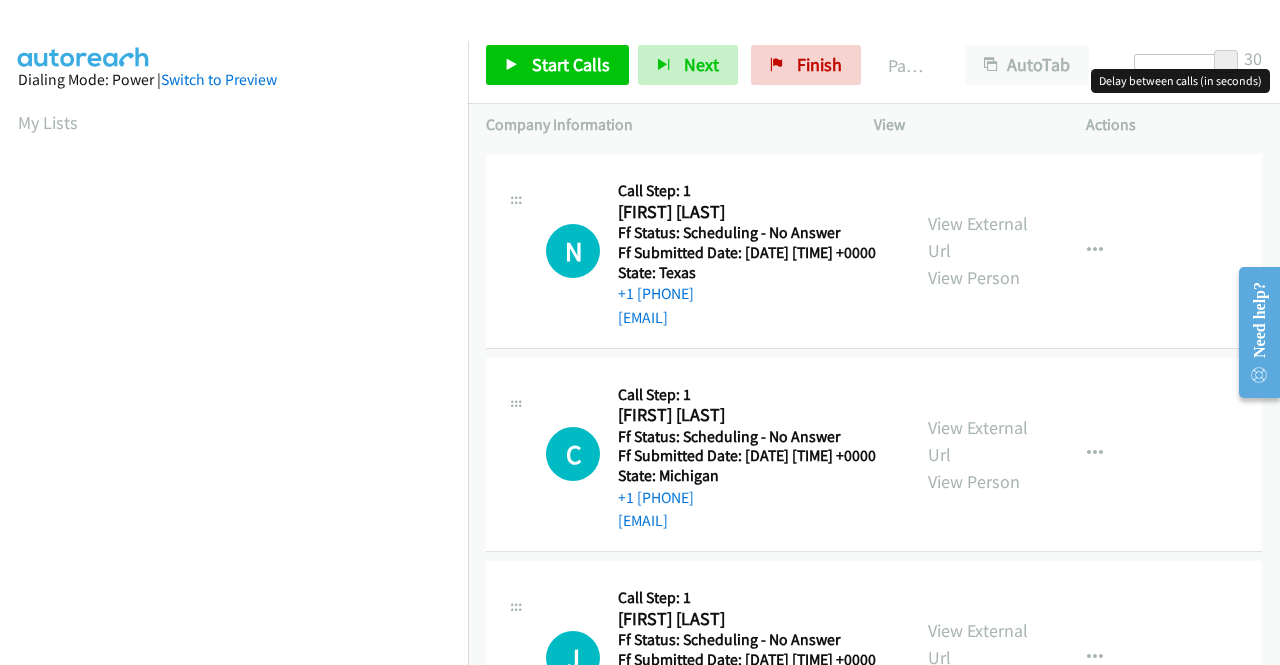 scroll, scrollTop: 0, scrollLeft: 0, axis: both 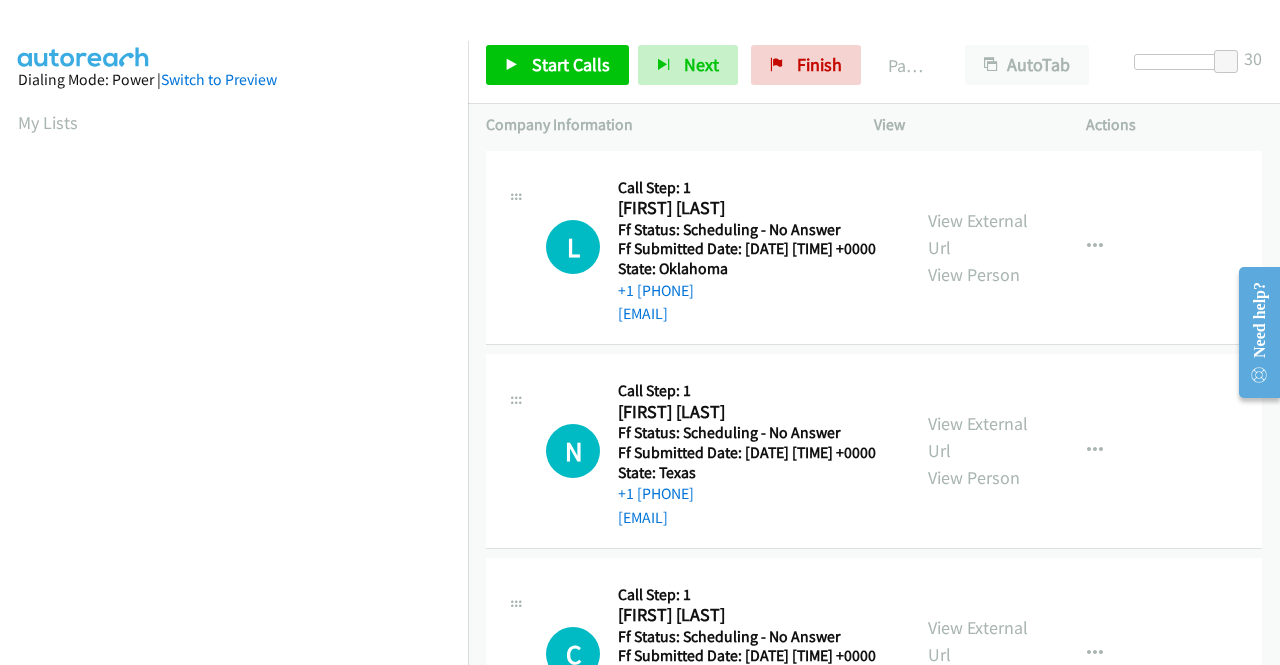 drag, startPoint x: 928, startPoint y: 366, endPoint x: 890, endPoint y: 318, distance: 61.220913 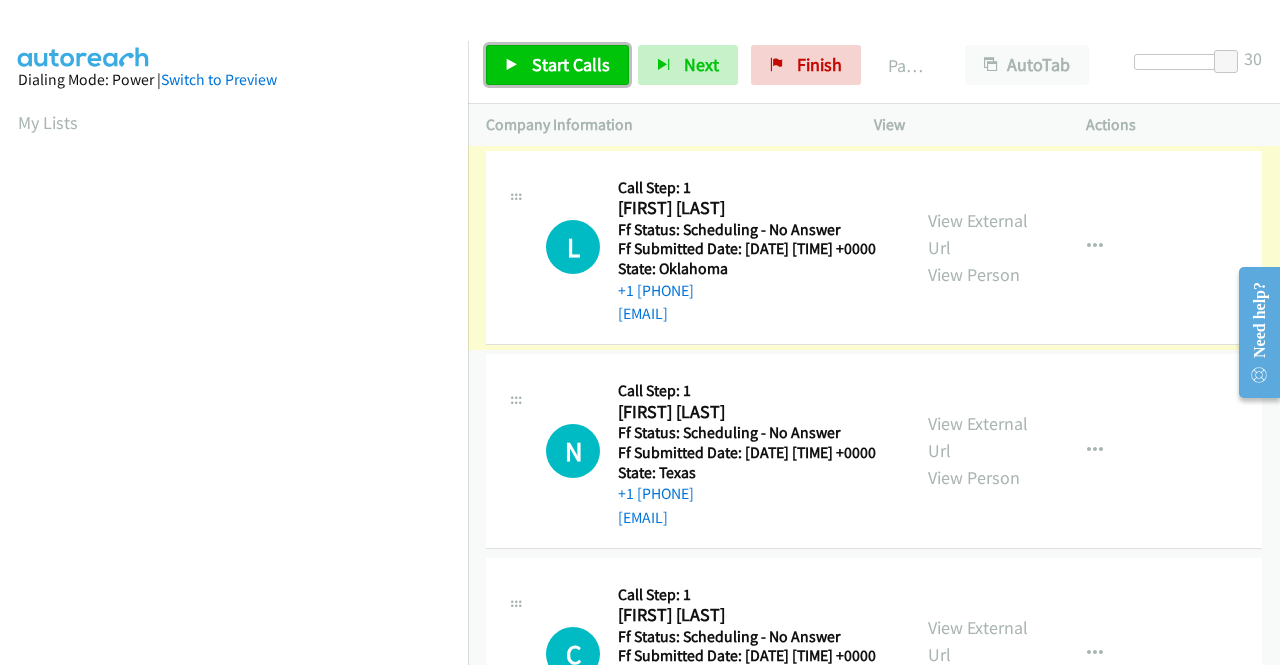 click on "Start Calls" at bounding box center [571, 64] 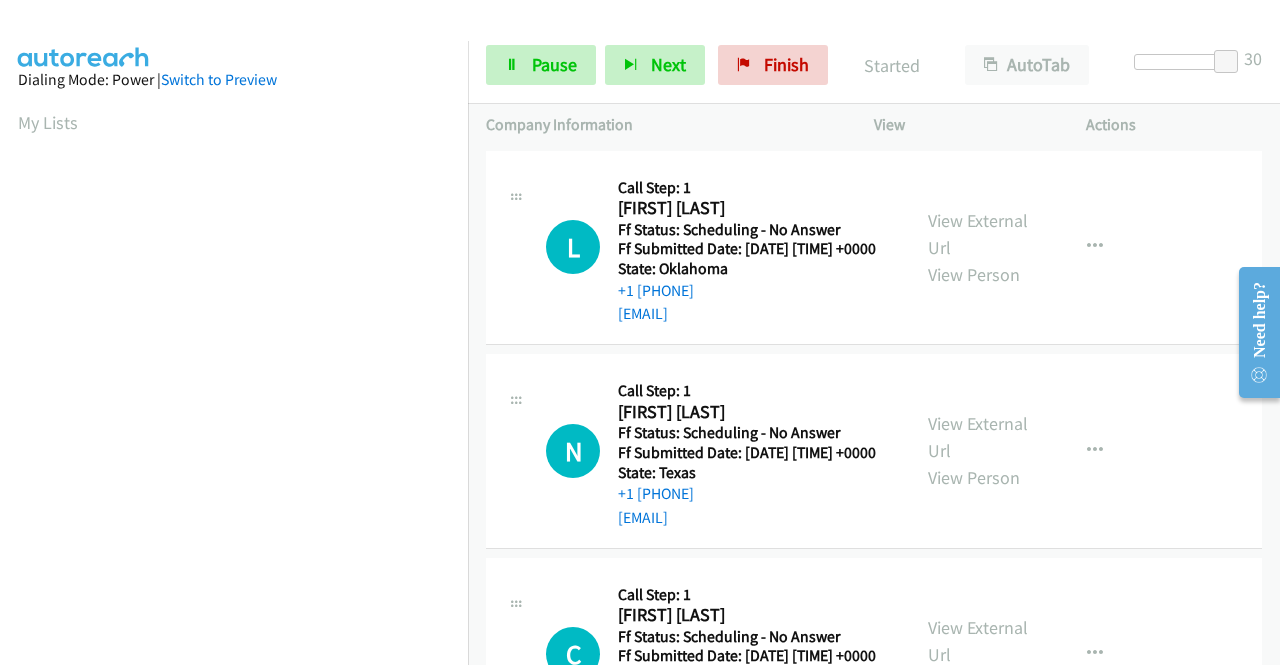 click on "State: [STATE]" at bounding box center [874, 451] 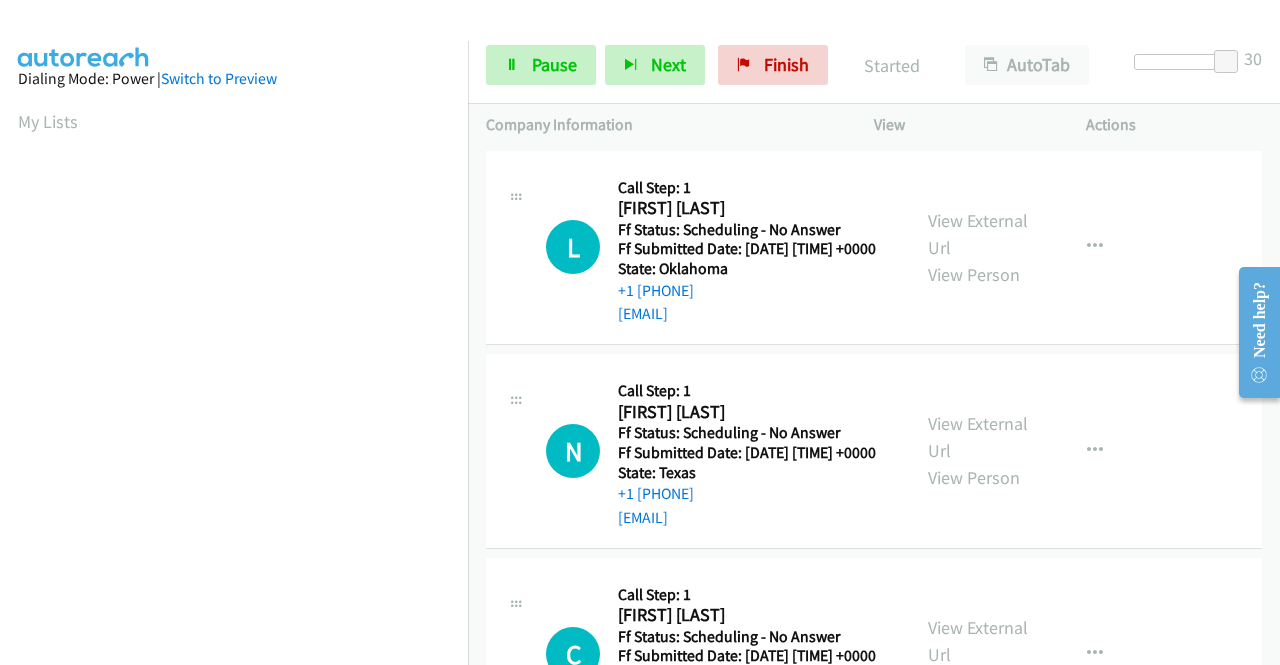scroll, scrollTop: 0, scrollLeft: 0, axis: both 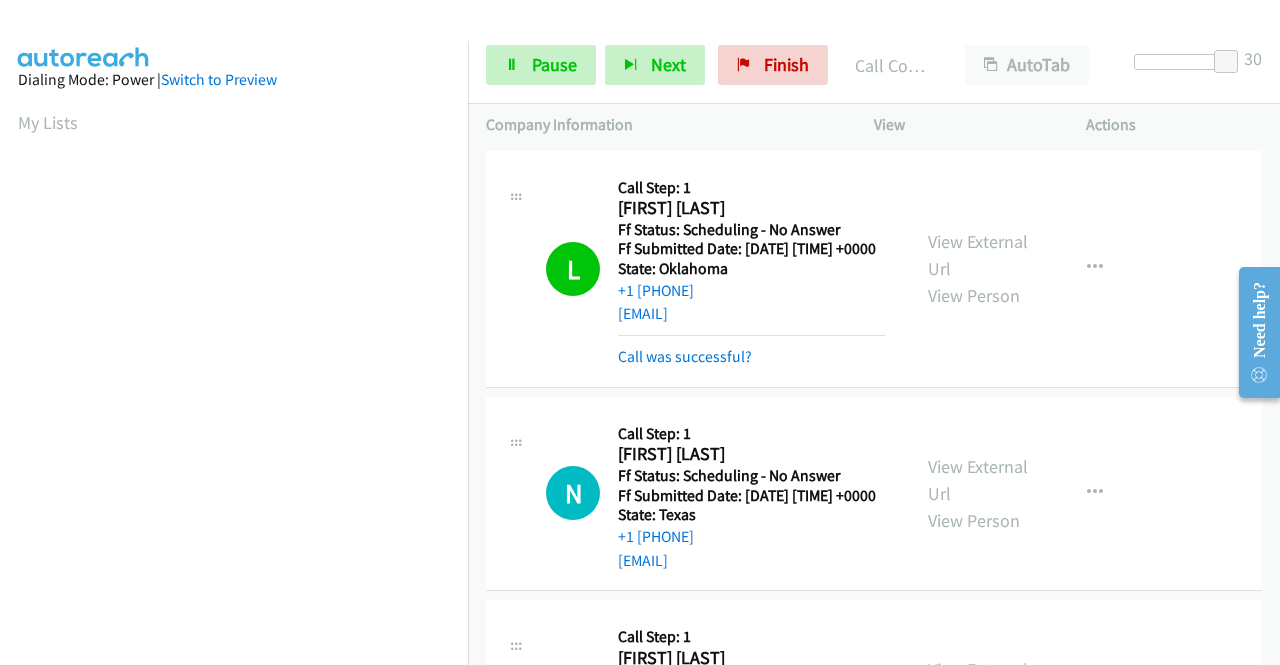 drag, startPoint x: 585, startPoint y: 176, endPoint x: 539, endPoint y: 184, distance: 46.69047 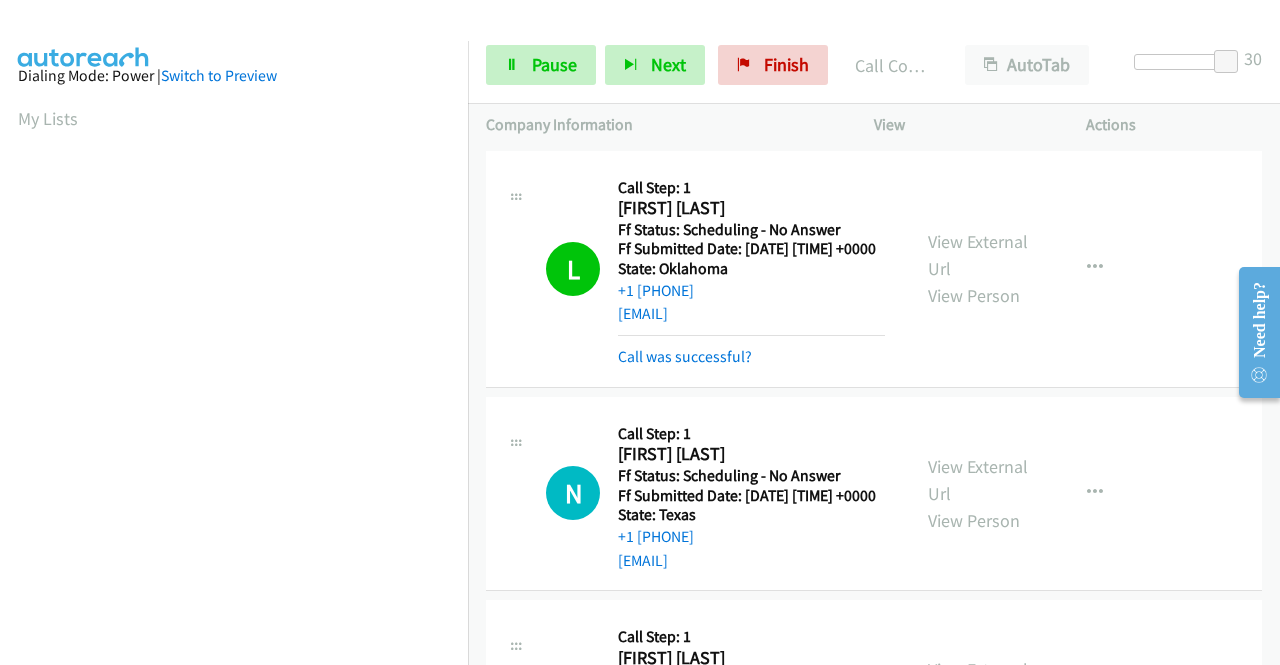scroll, scrollTop: 0, scrollLeft: 0, axis: both 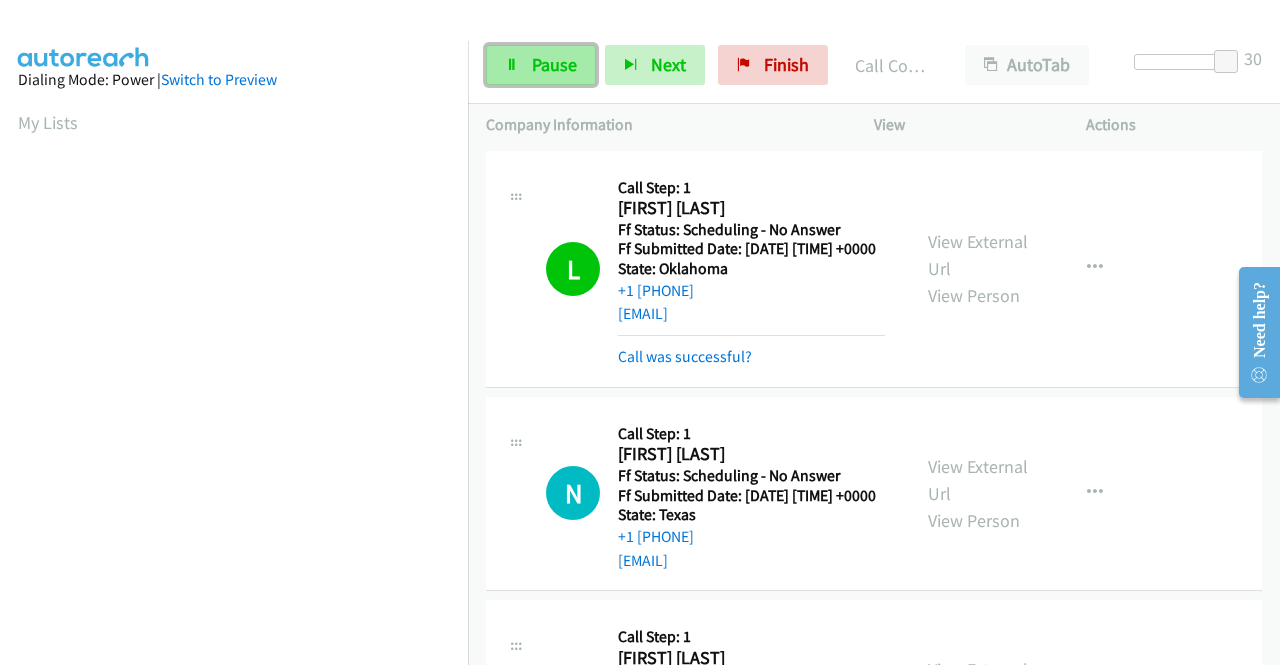 click on "Pause" at bounding box center [554, 64] 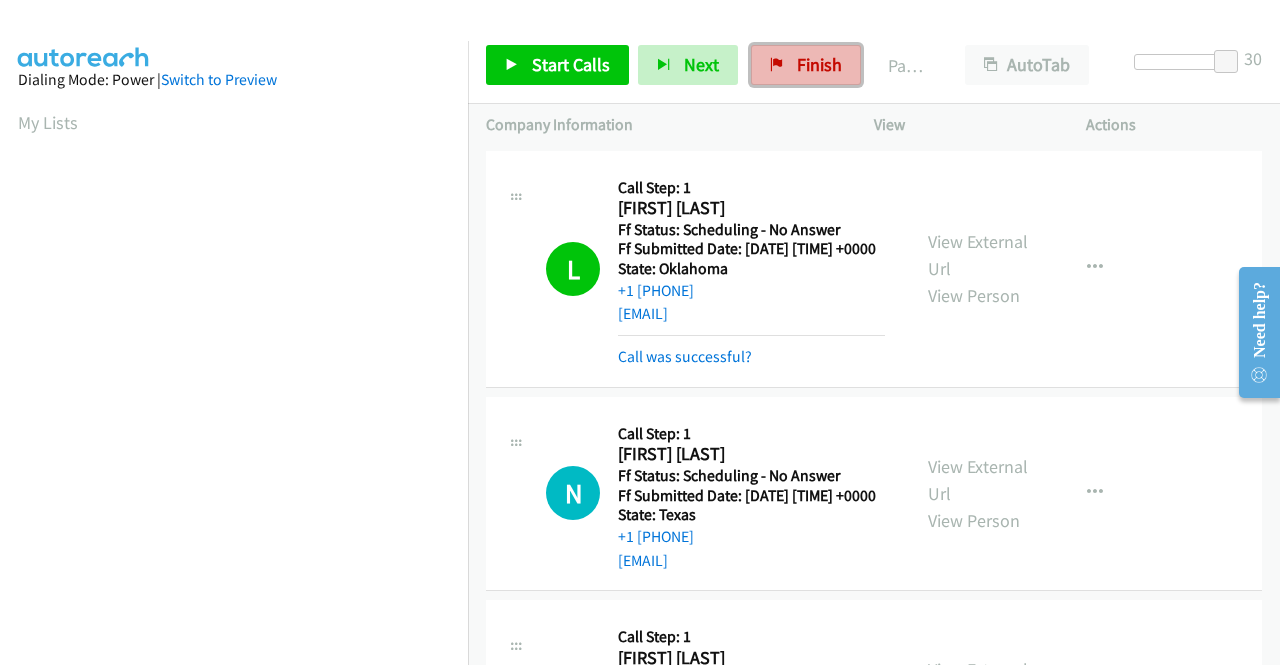 click on "Finish" at bounding box center [819, 64] 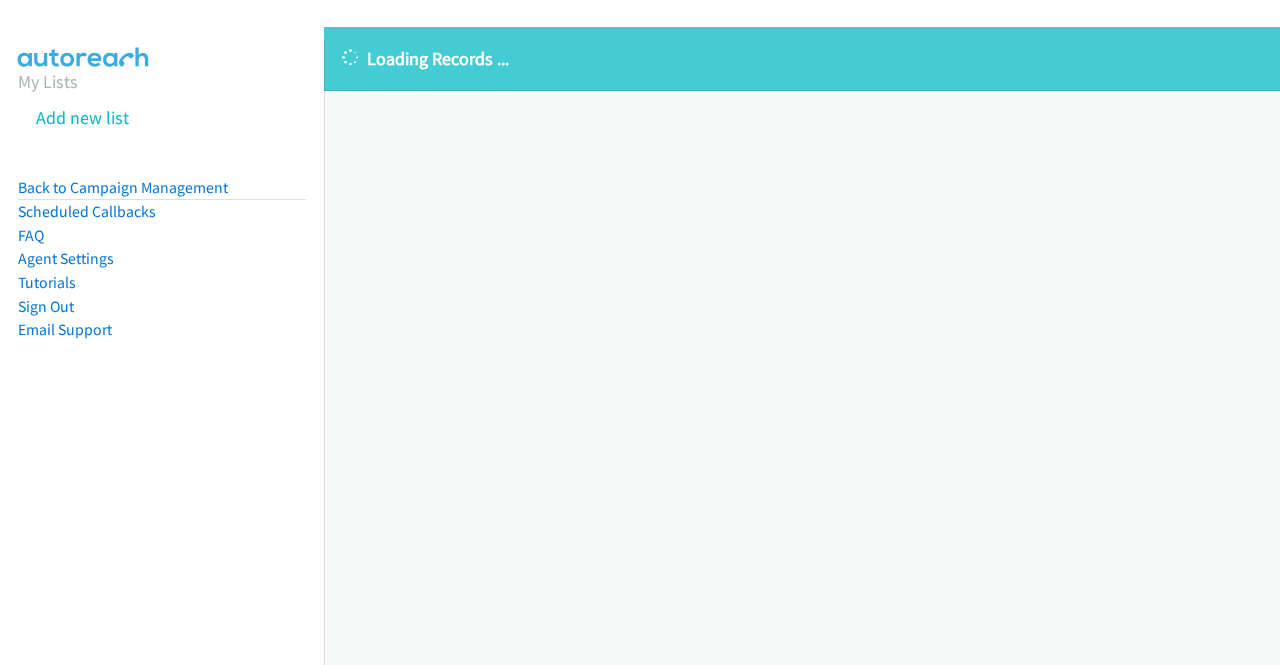 scroll, scrollTop: 0, scrollLeft: 0, axis: both 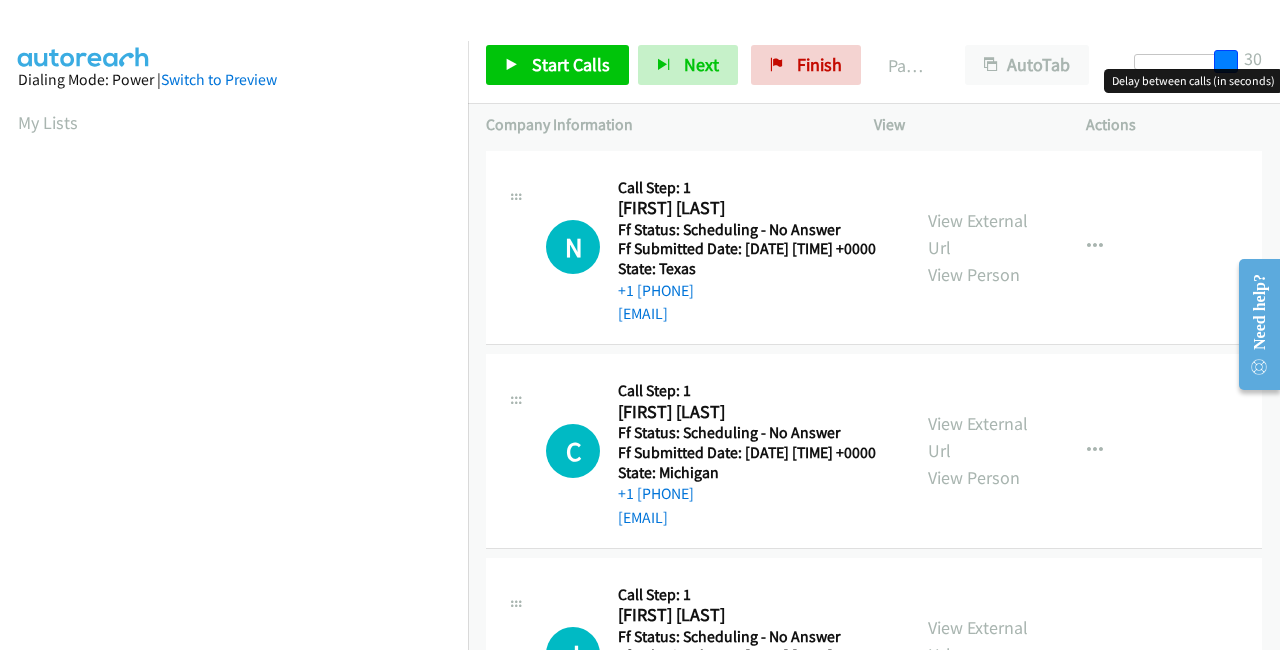 drag, startPoint x: 1150, startPoint y: 57, endPoint x: 1253, endPoint y: 74, distance: 104.393486 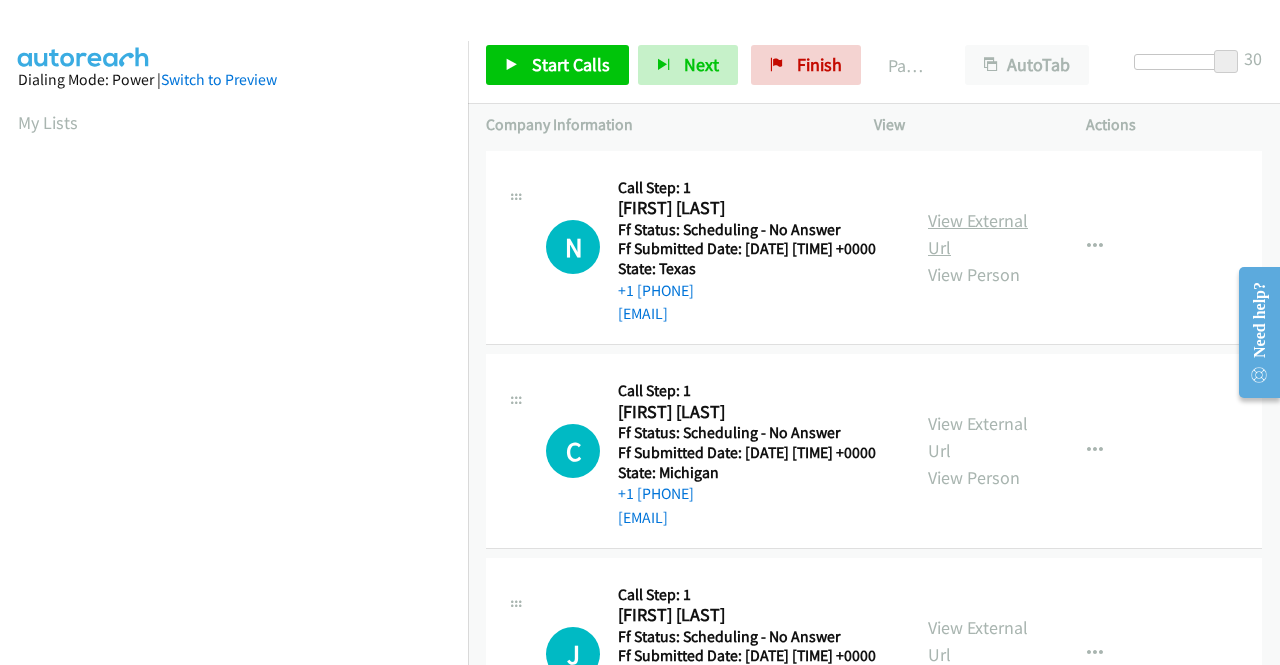 click on "View External Url" at bounding box center [978, 234] 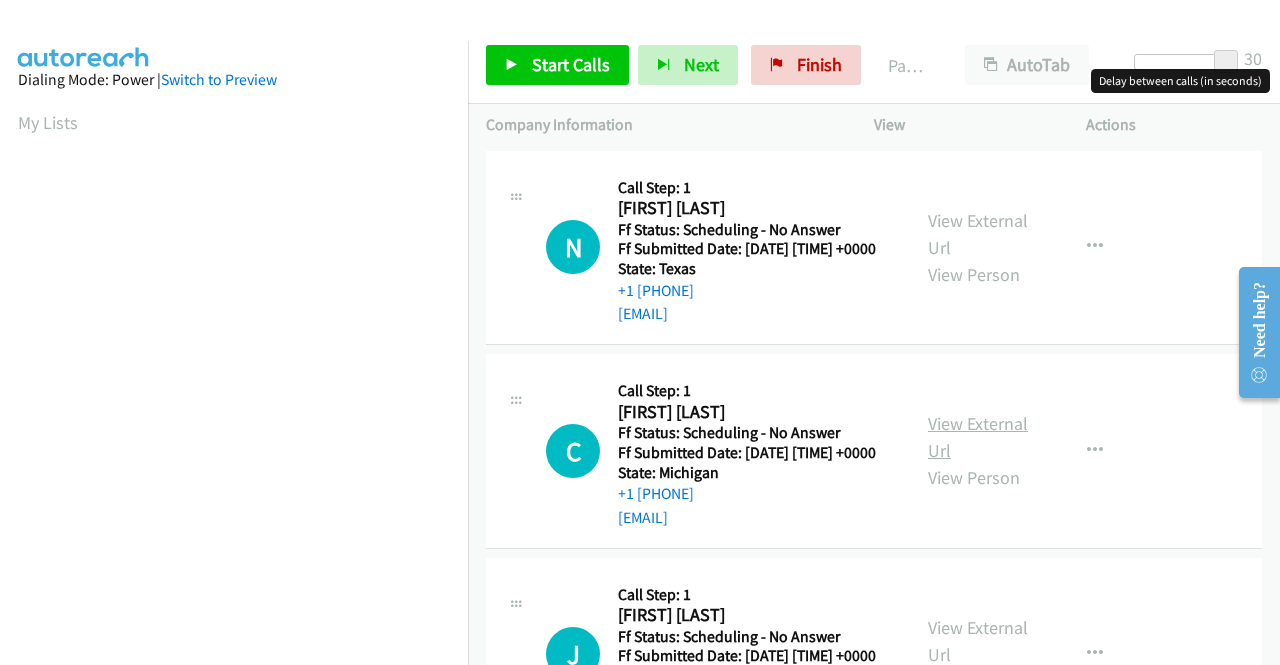 click on "View External Url" at bounding box center [978, 437] 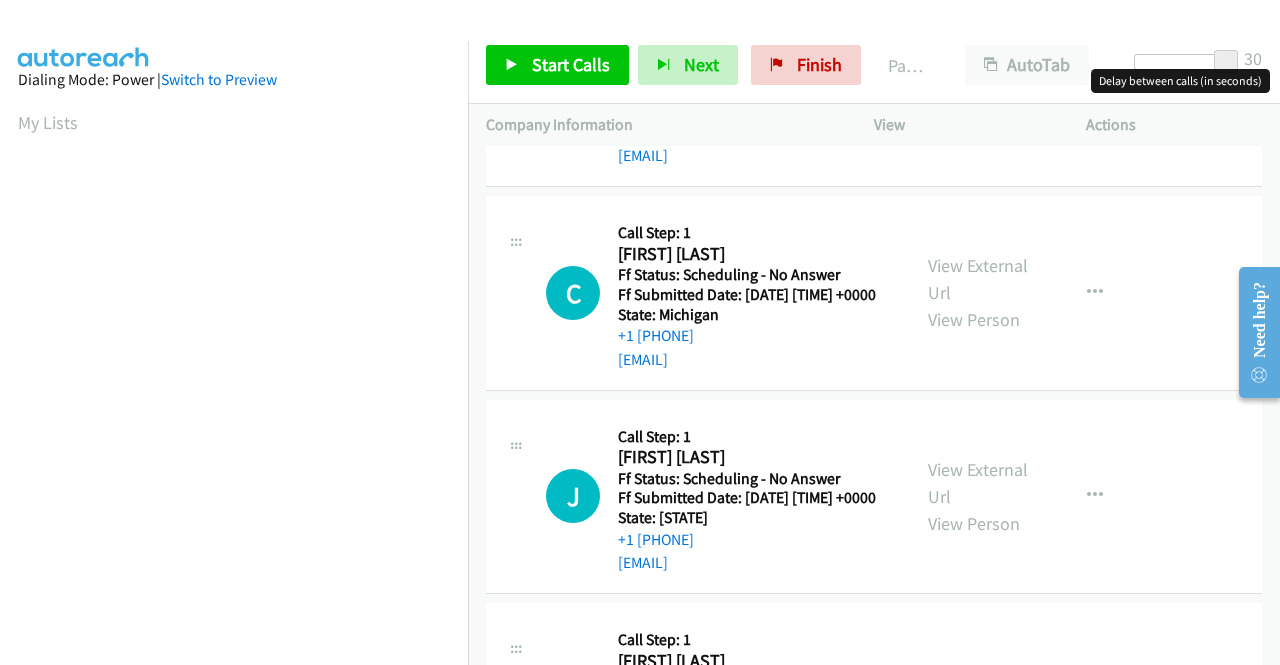 scroll, scrollTop: 300, scrollLeft: 0, axis: vertical 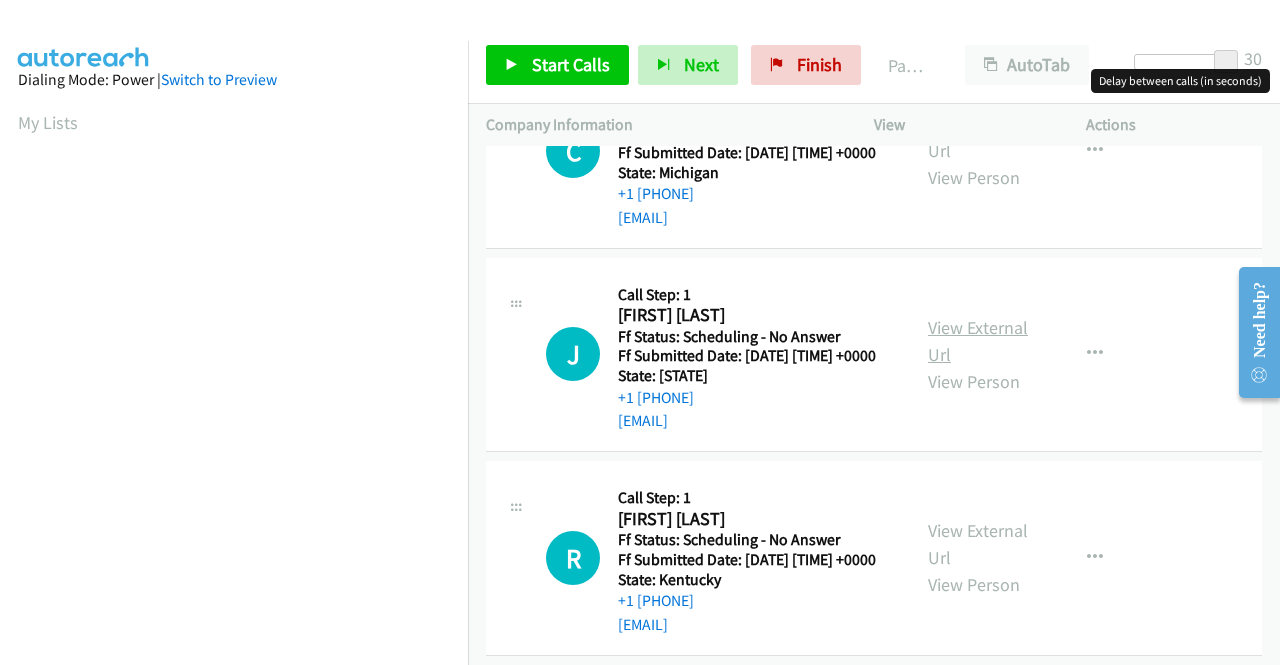 click on "View External Url" at bounding box center [978, 341] 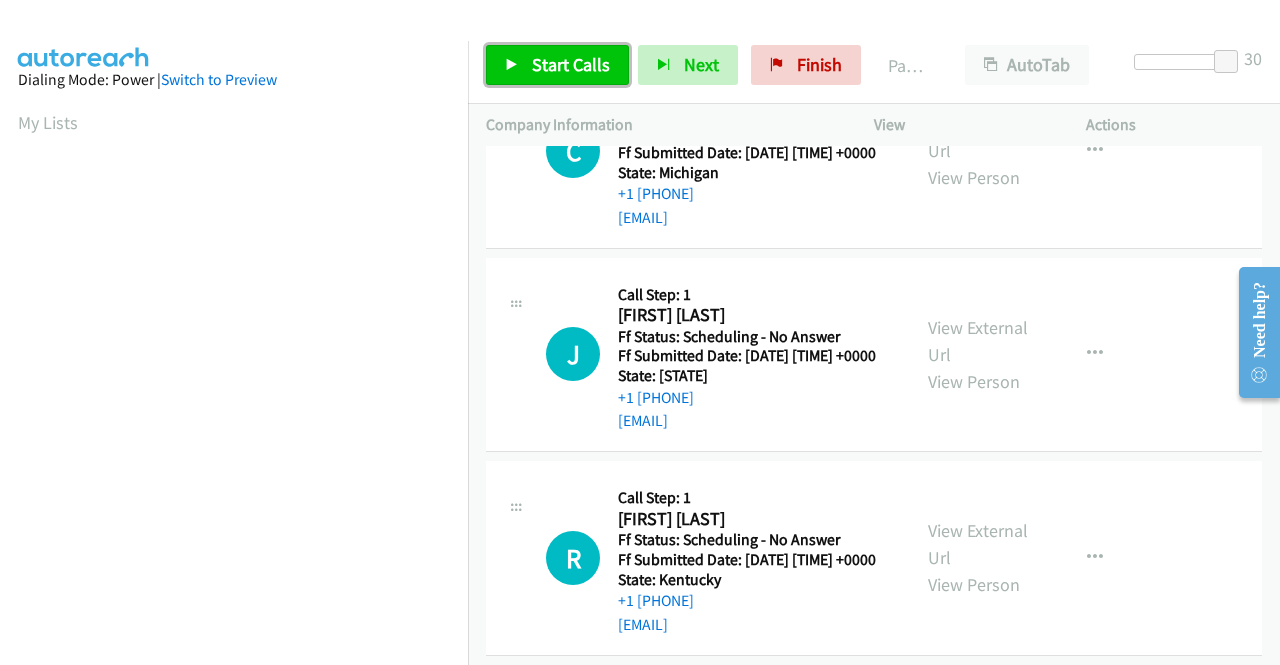 click on "Start Calls" at bounding box center (571, 64) 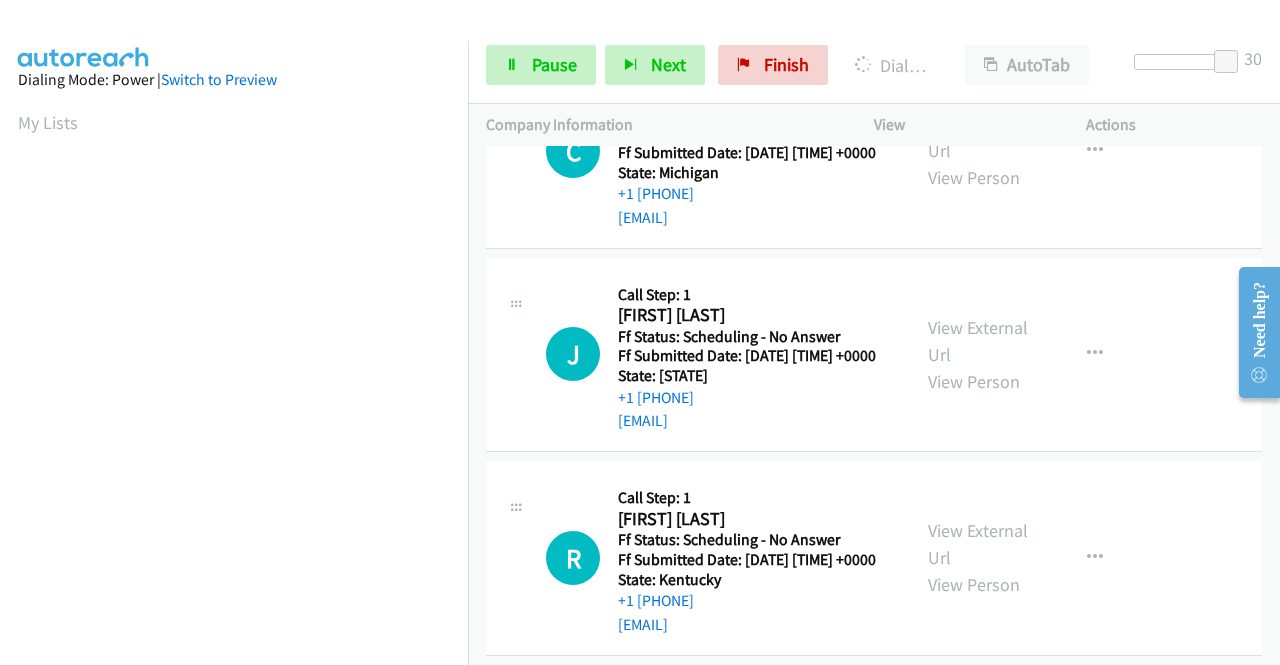 scroll, scrollTop: 456, scrollLeft: 0, axis: vertical 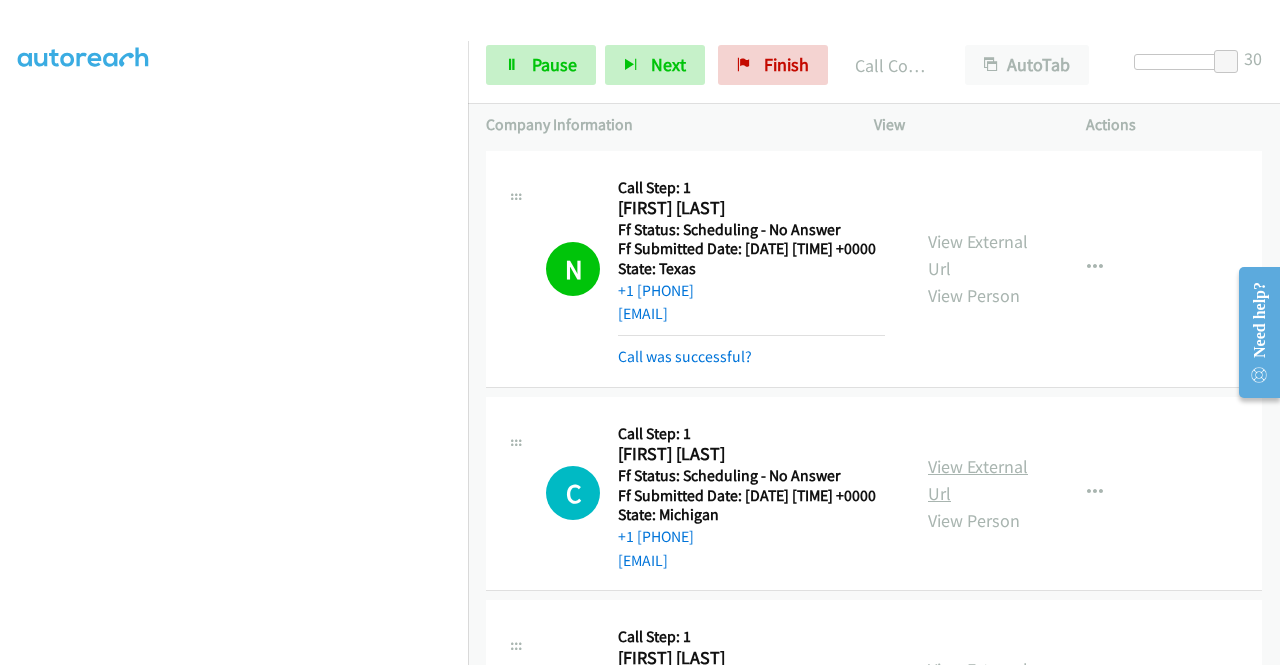 click on "View External Url" at bounding box center [978, 480] 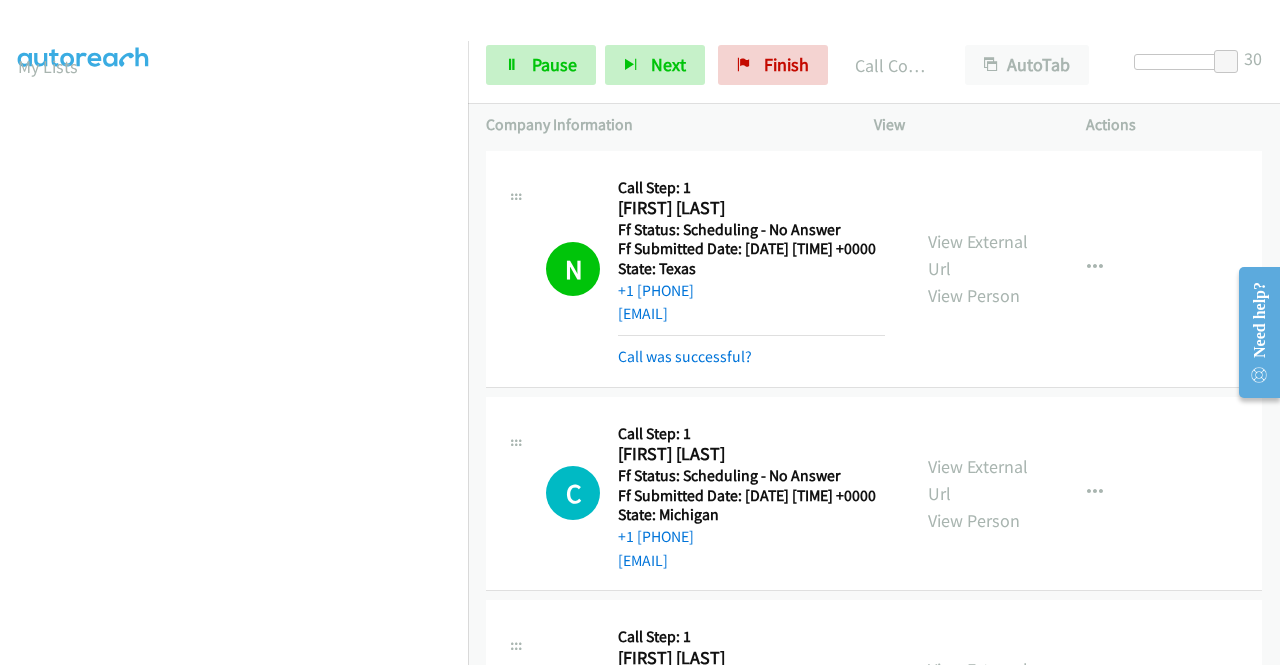 scroll, scrollTop: 0, scrollLeft: 0, axis: both 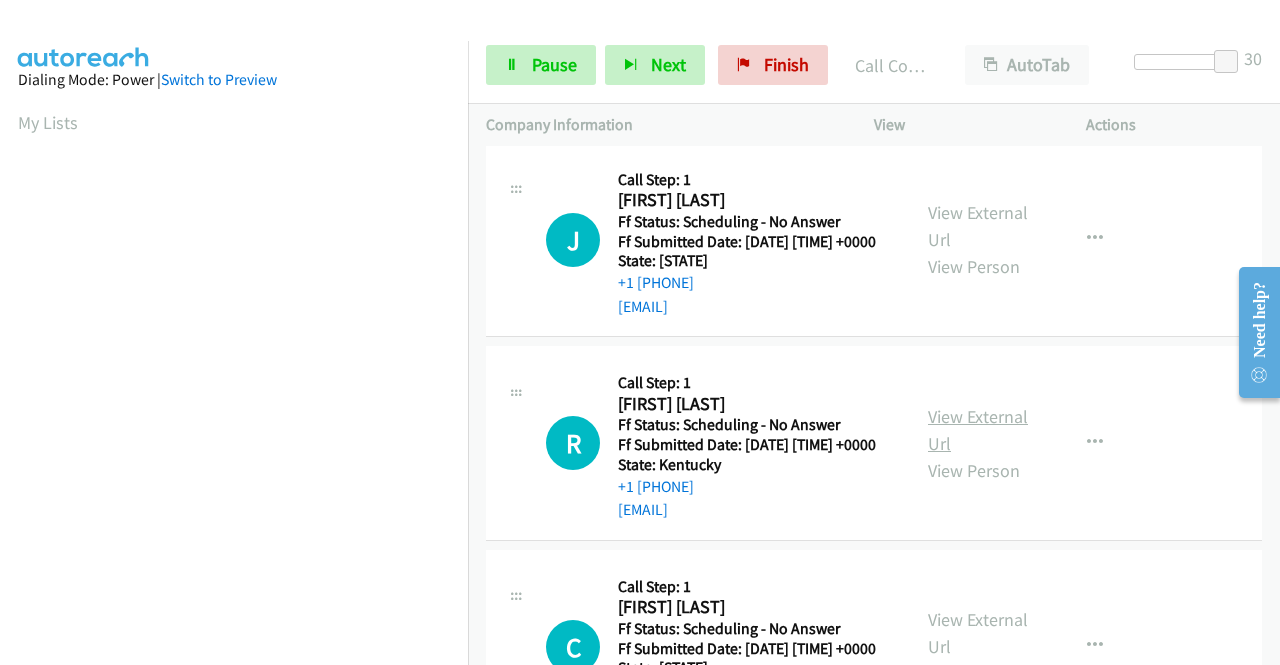 click on "View External Url" at bounding box center (978, 430) 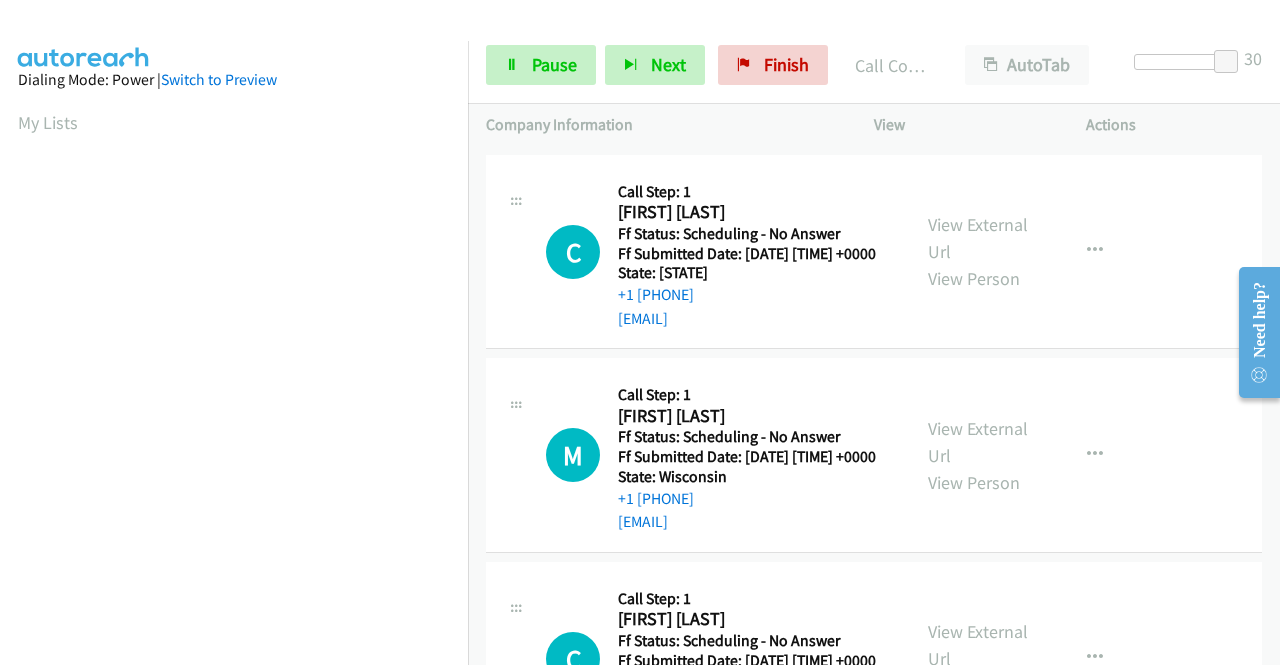 scroll, scrollTop: 900, scrollLeft: 0, axis: vertical 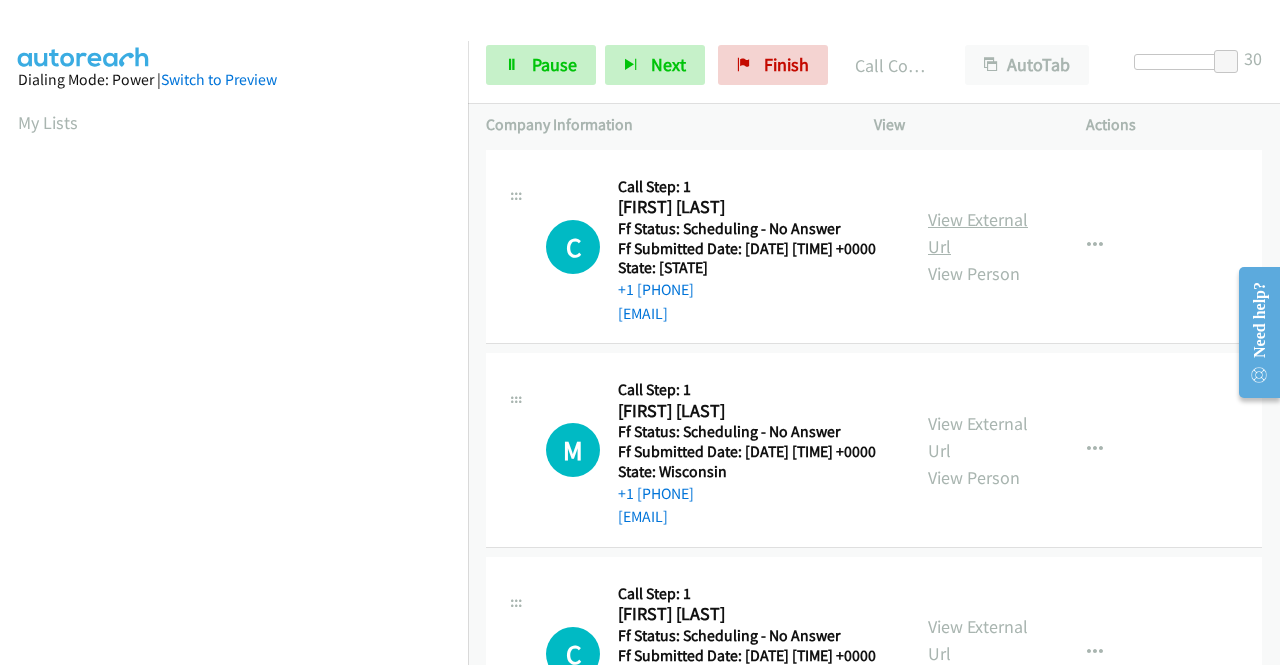 click on "View External Url" at bounding box center (978, 233) 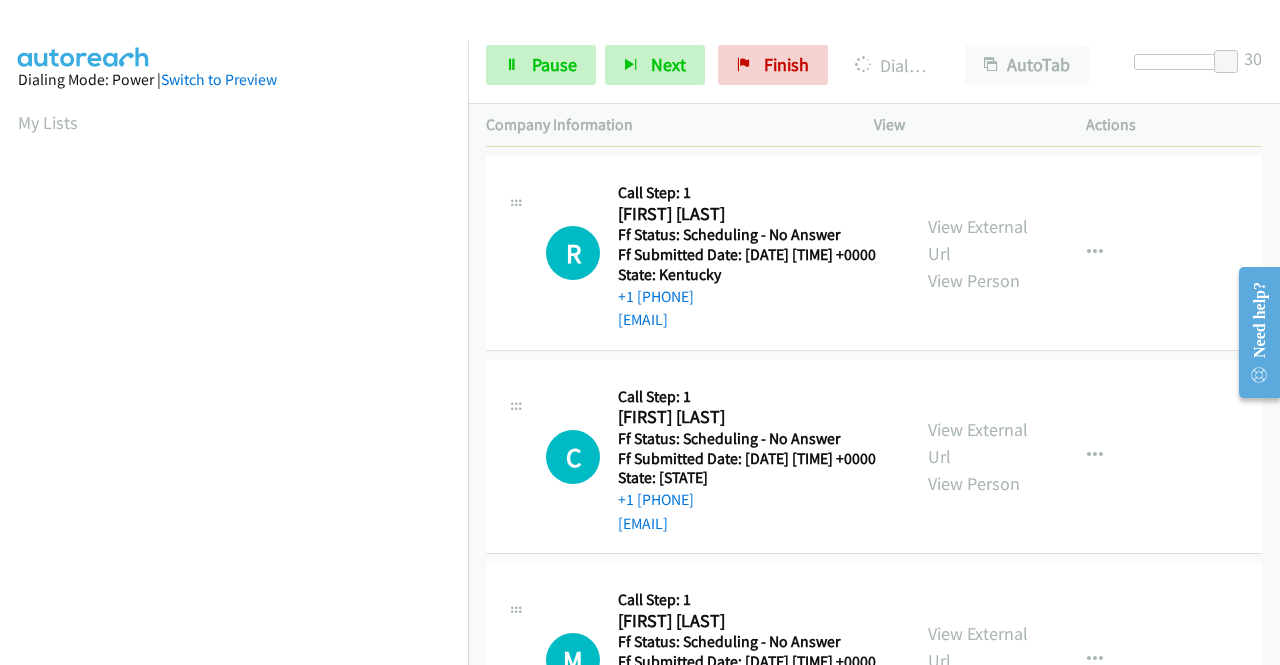 scroll, scrollTop: 500, scrollLeft: 0, axis: vertical 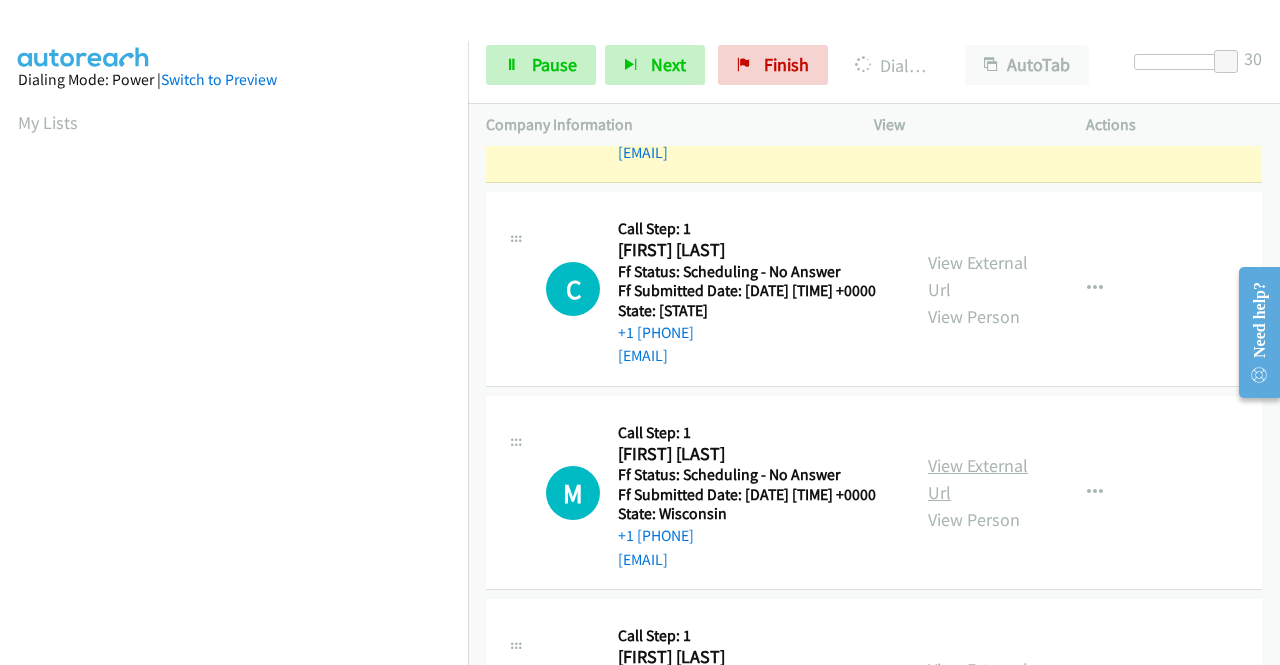 click on "View External Url" at bounding box center [978, 479] 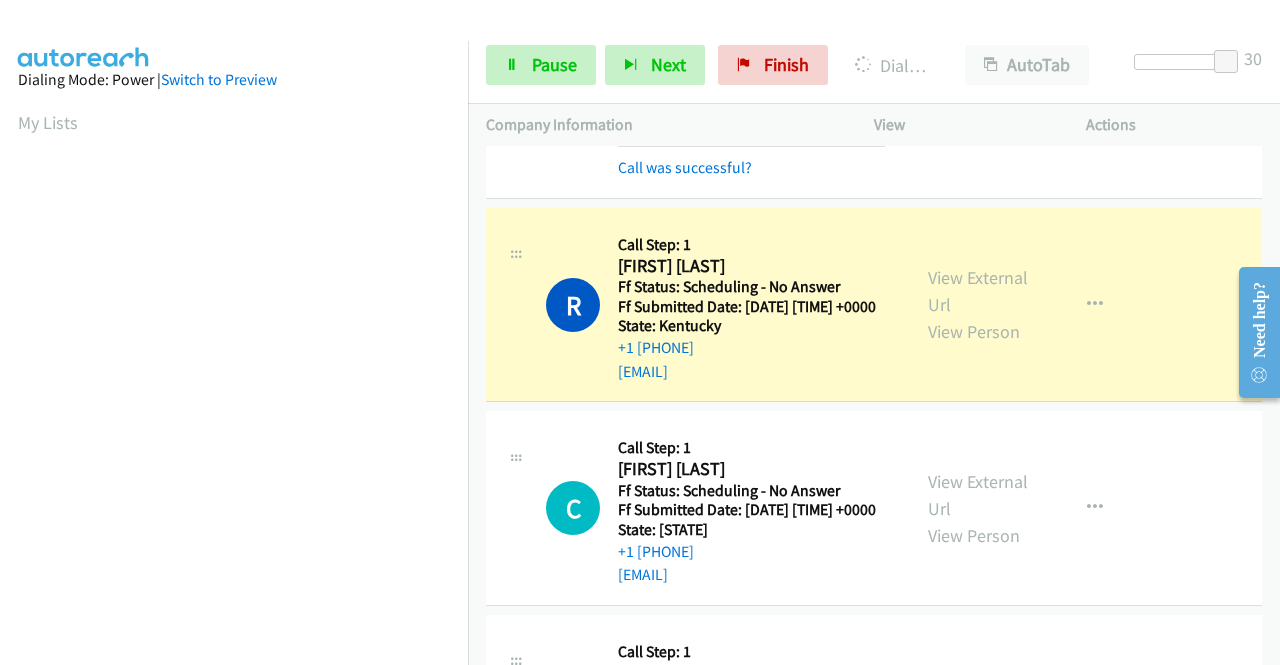 scroll, scrollTop: 800, scrollLeft: 0, axis: vertical 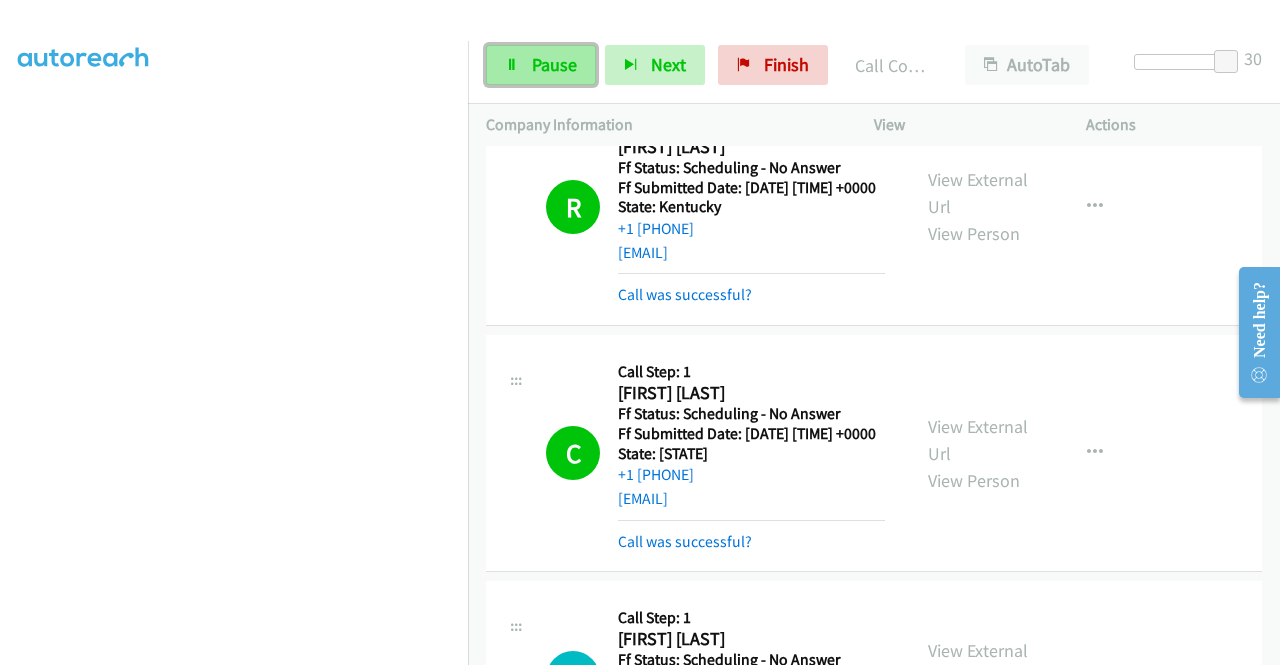 click on "Pause" at bounding box center (554, 64) 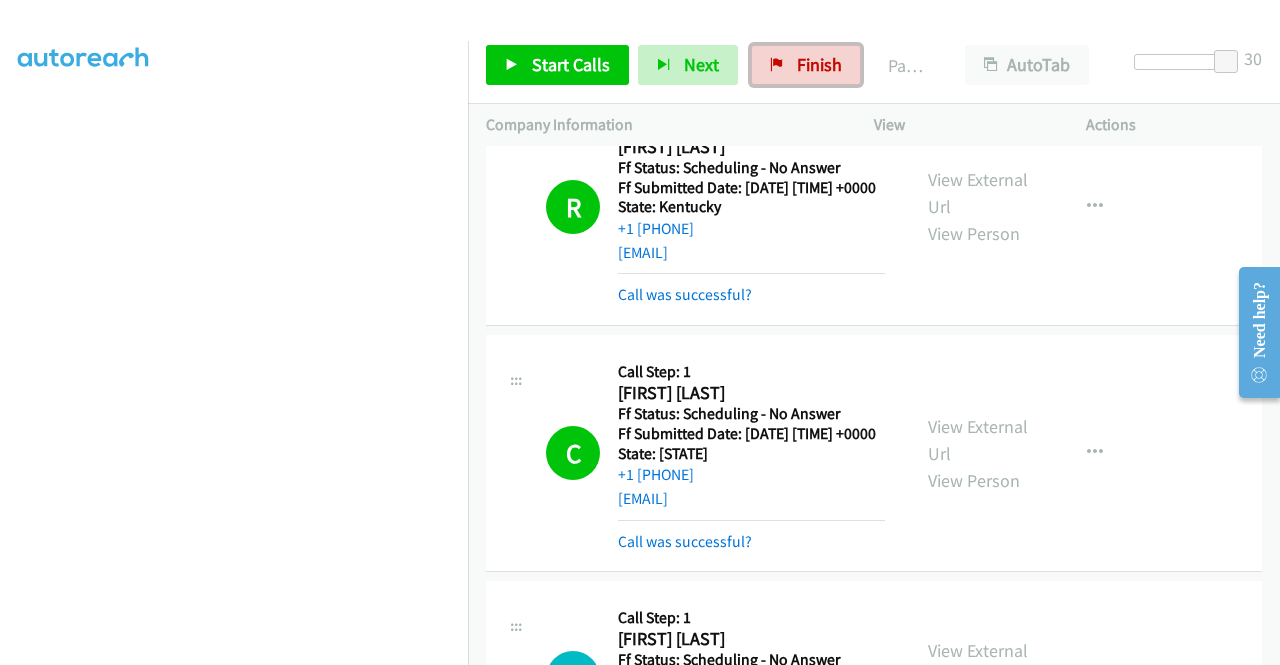 drag, startPoint x: 780, startPoint y: 75, endPoint x: 694, endPoint y: 111, distance: 93.230896 